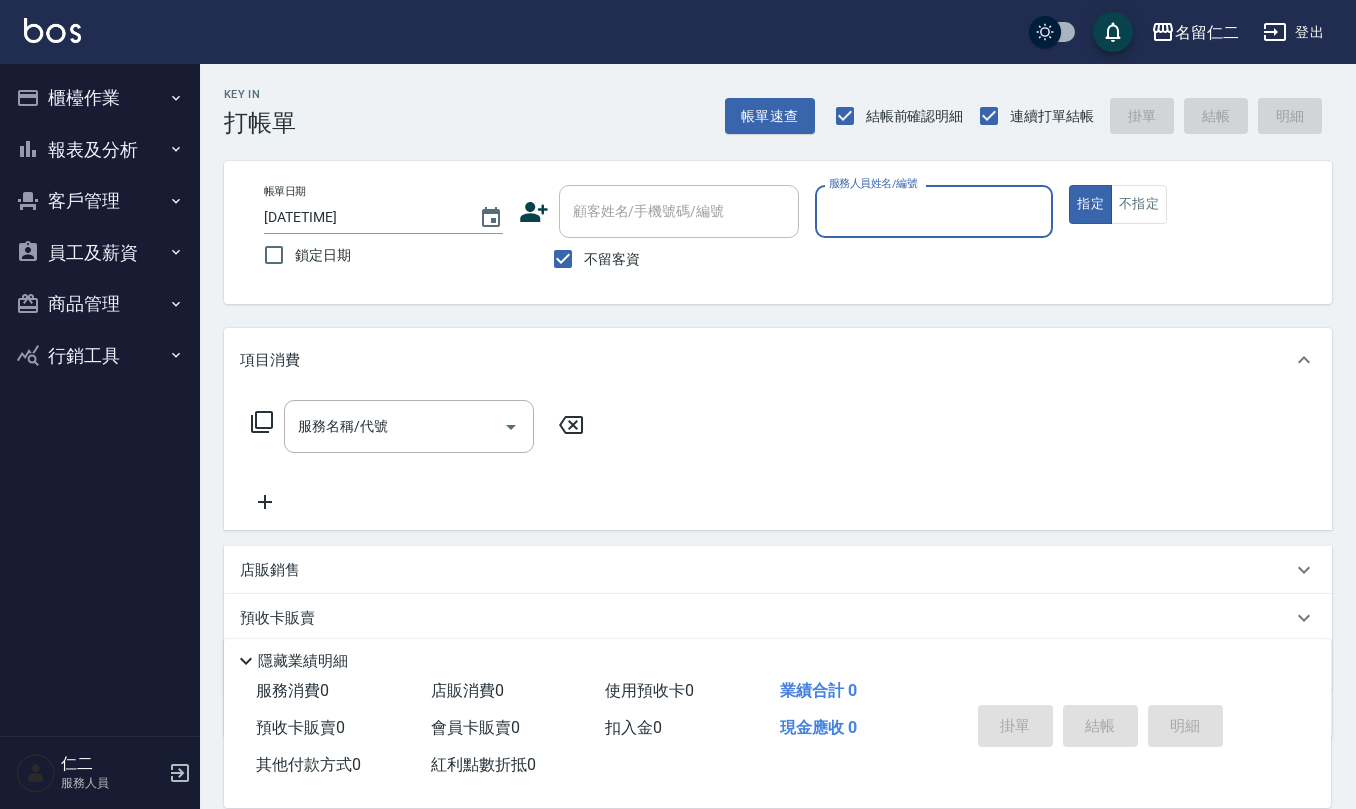 scroll, scrollTop: 0, scrollLeft: 0, axis: both 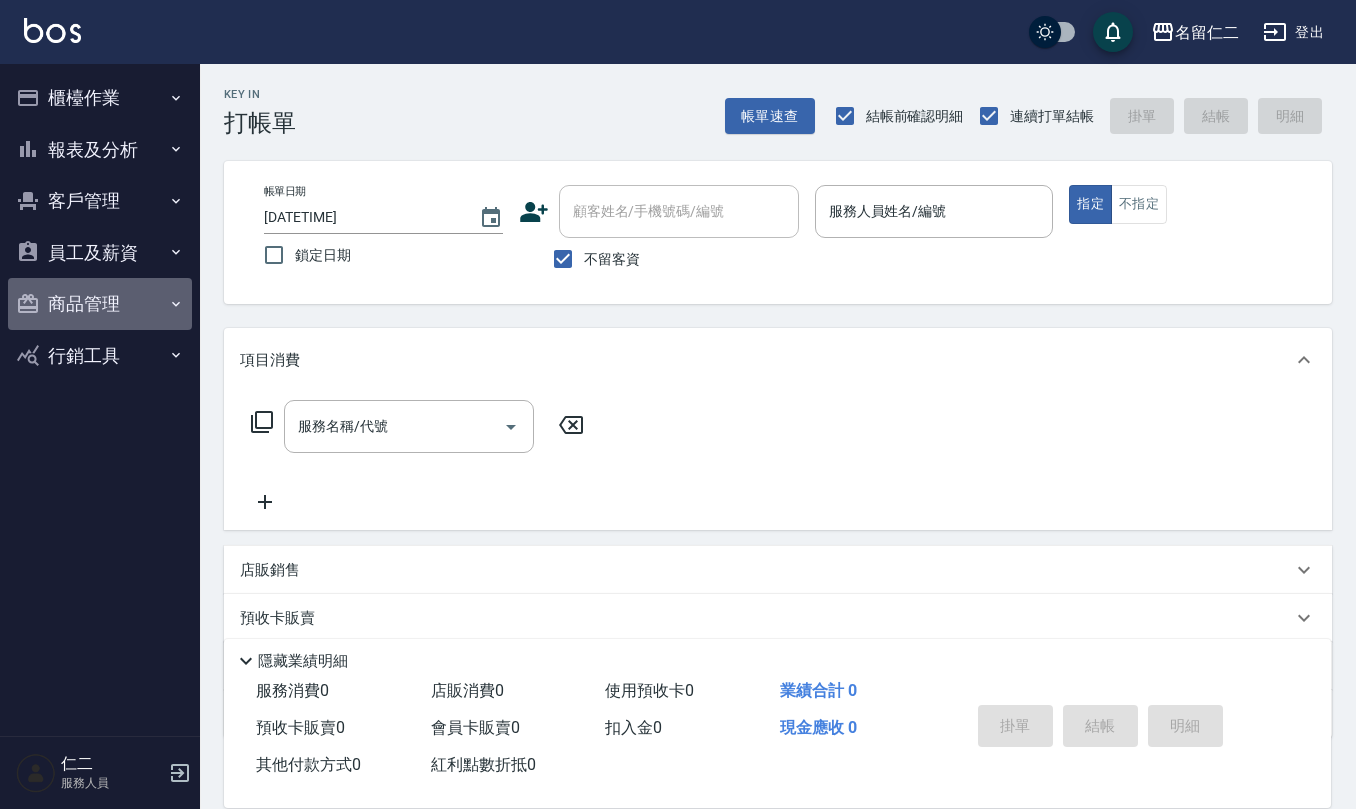 click on "商品管理" at bounding box center (100, 304) 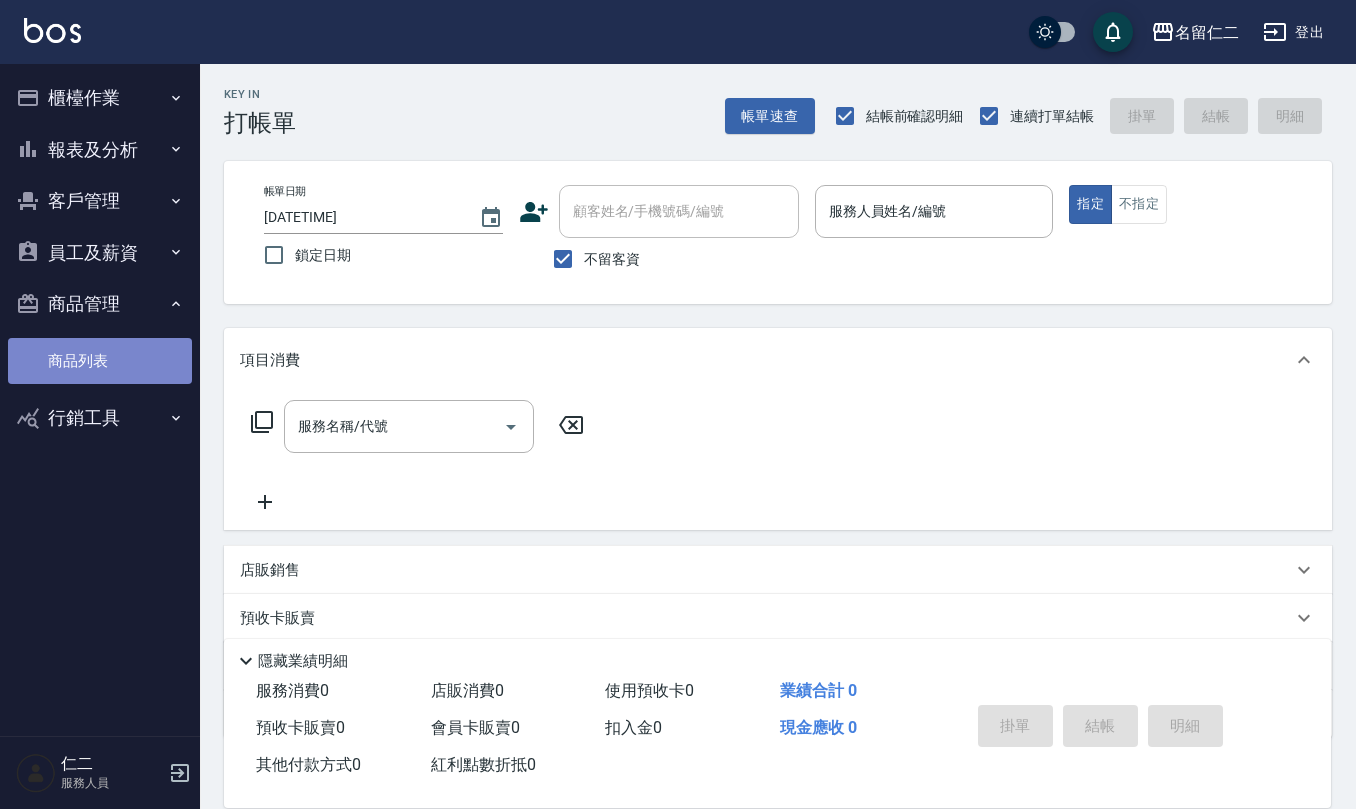 click on "商品列表" at bounding box center [100, 361] 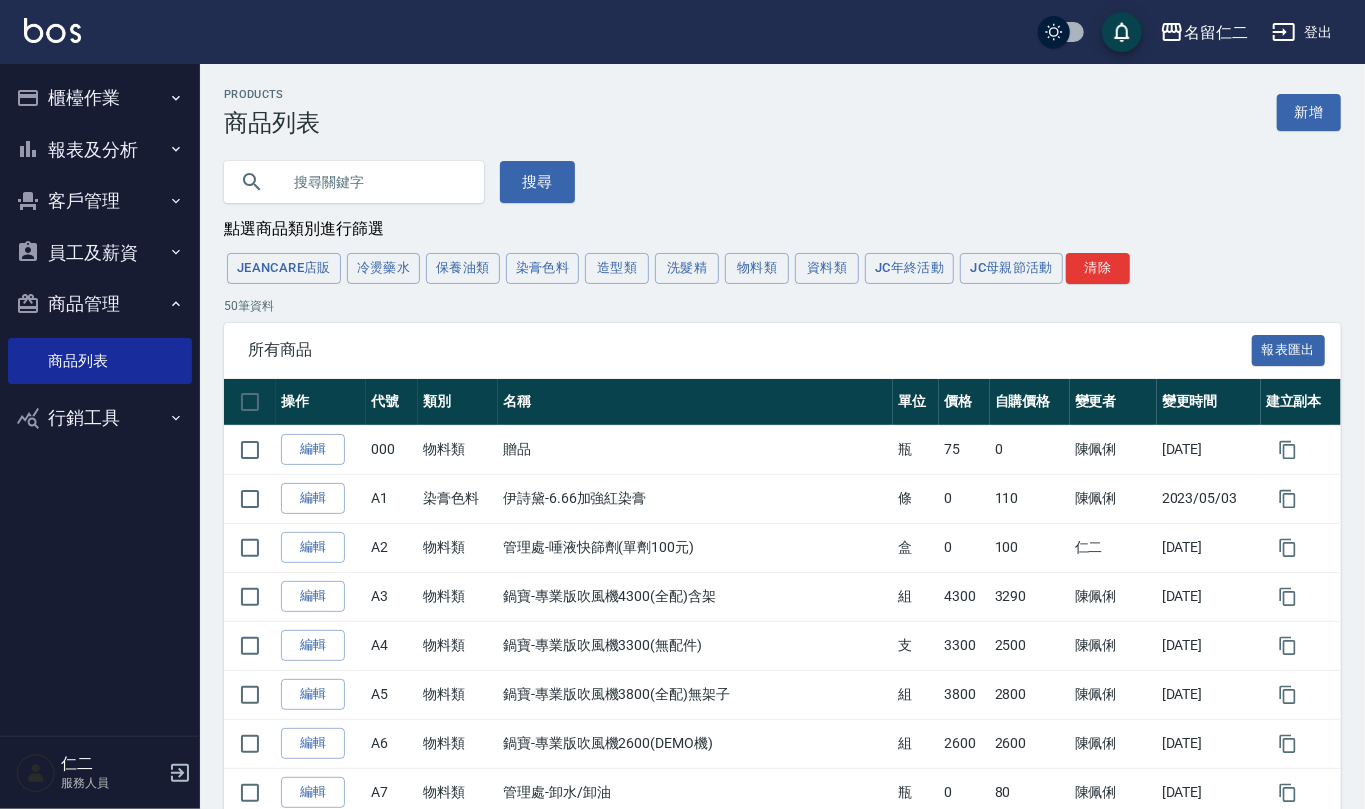 click at bounding box center (374, 182) 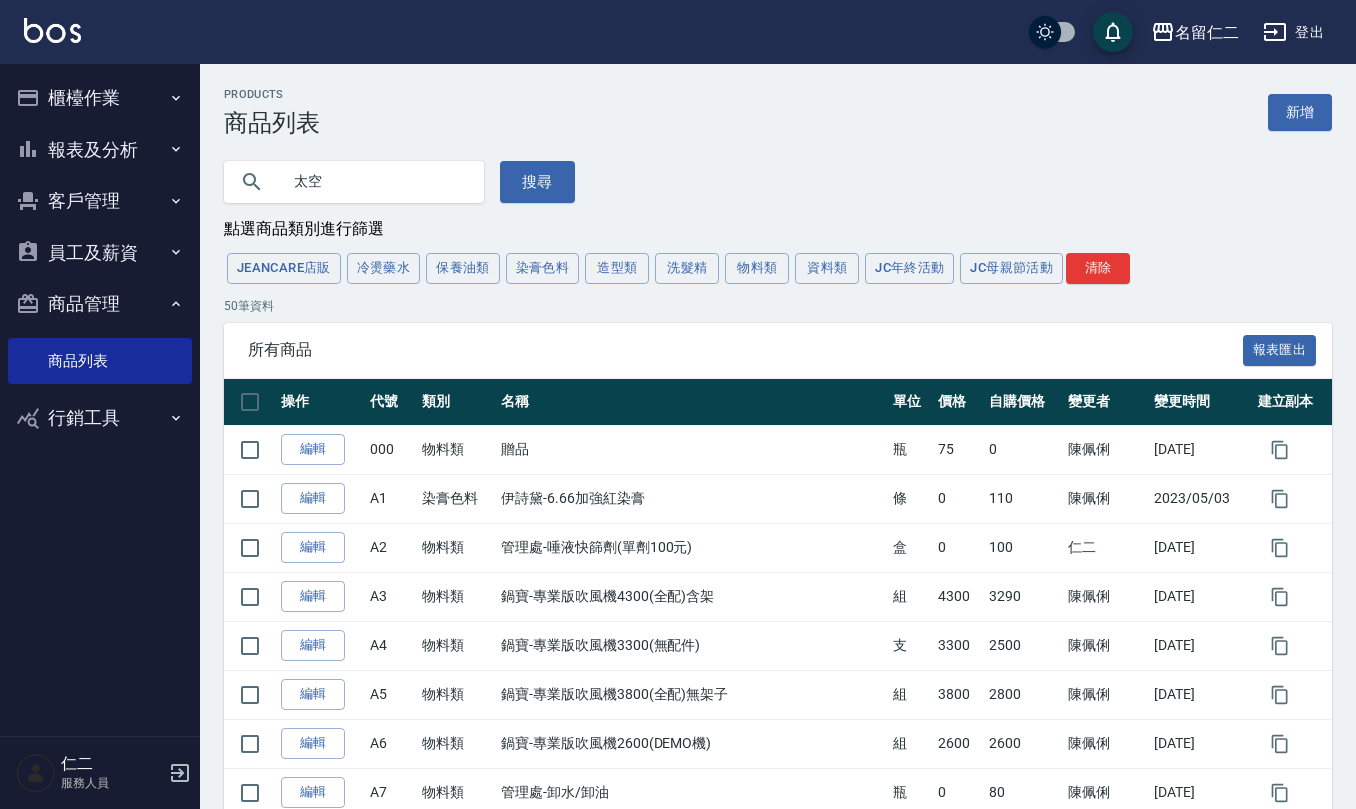 type on "太空" 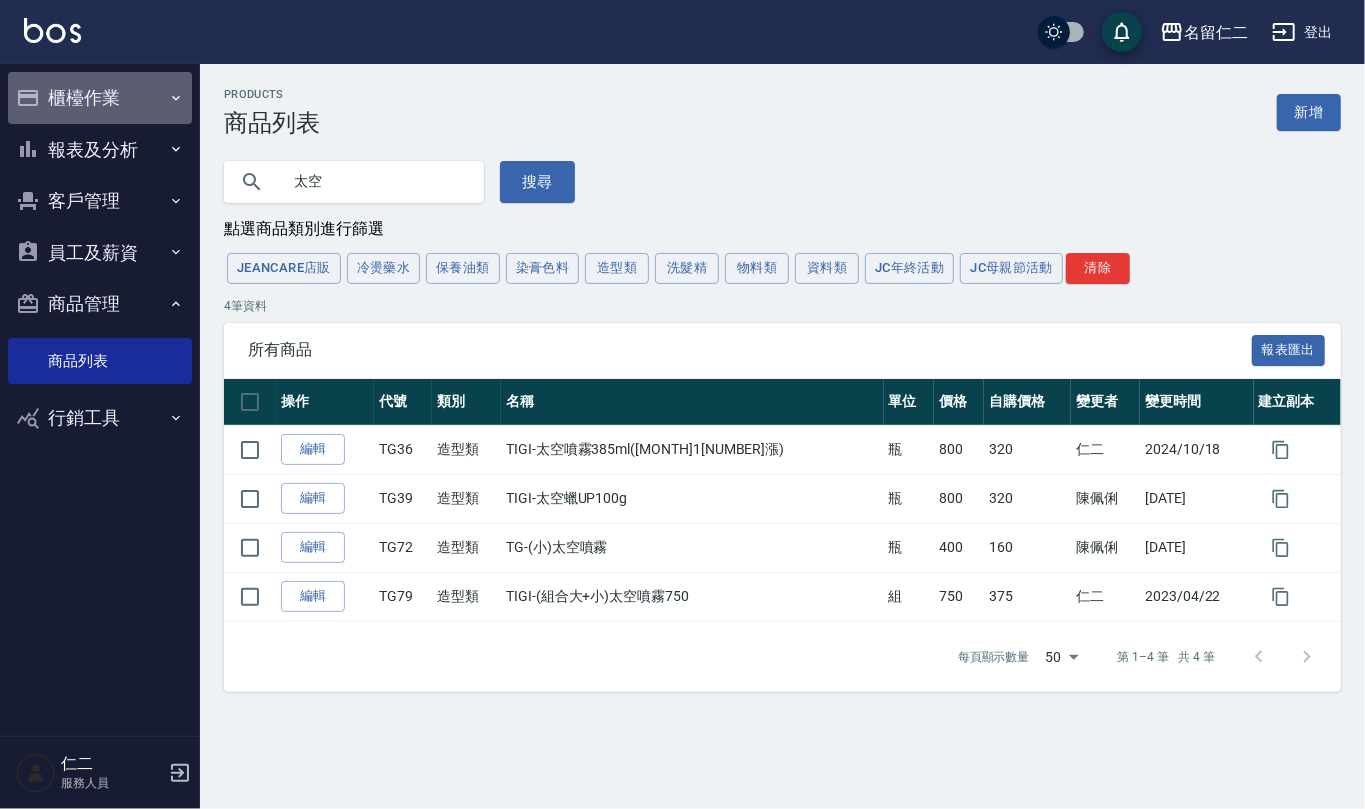 click on "櫃檯作業" at bounding box center (100, 98) 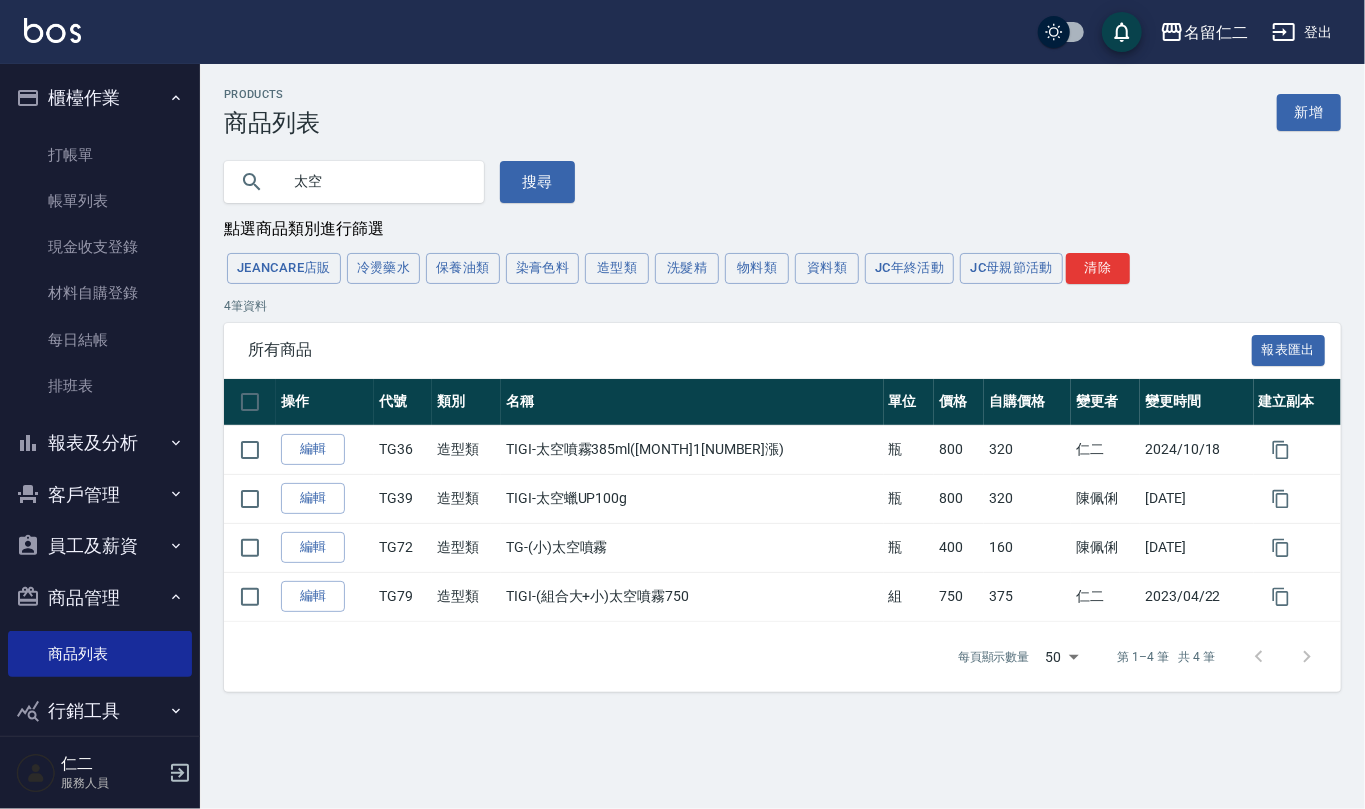 click on "打帳單 帳單列表 現金收支登錄 材料自購登錄 每日結帳 排班表" at bounding box center [100, 271] 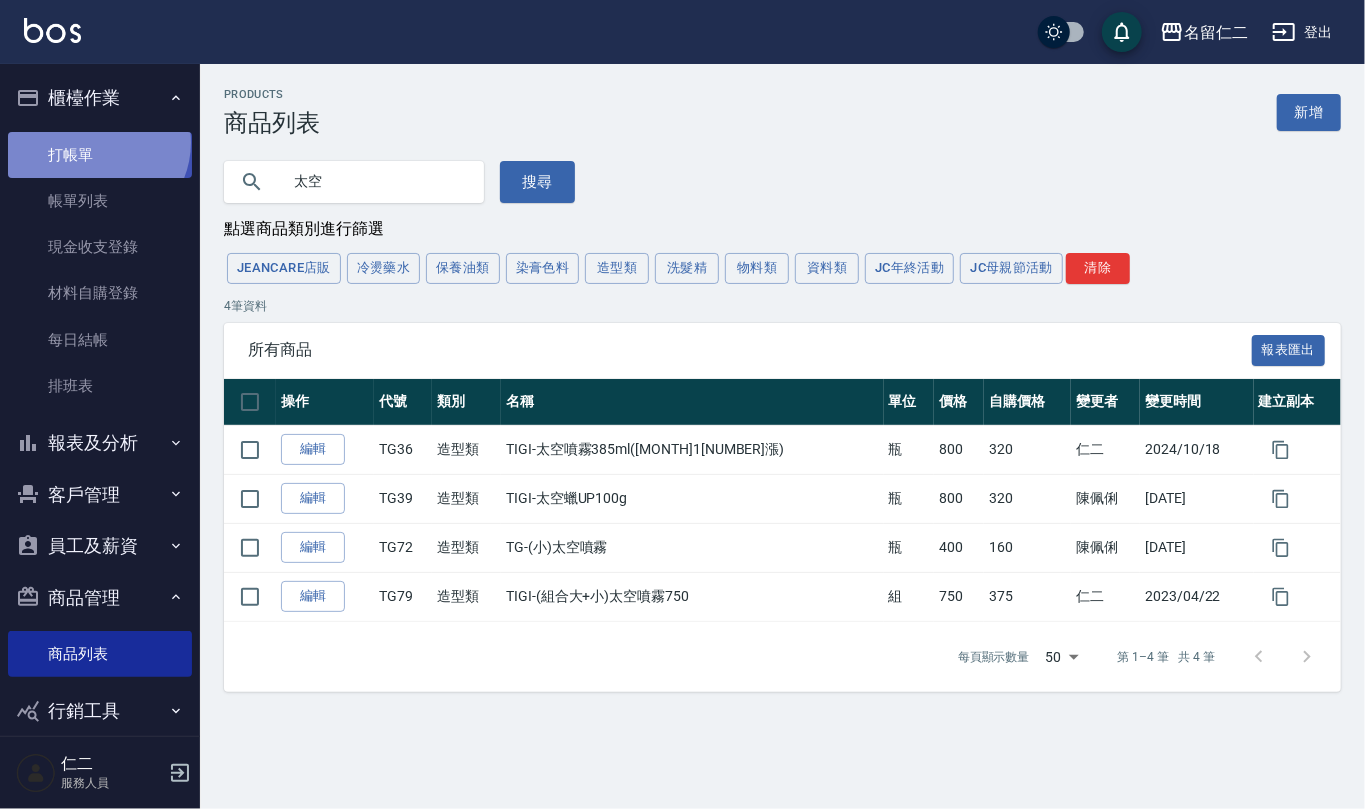 click on "打帳單" at bounding box center [100, 155] 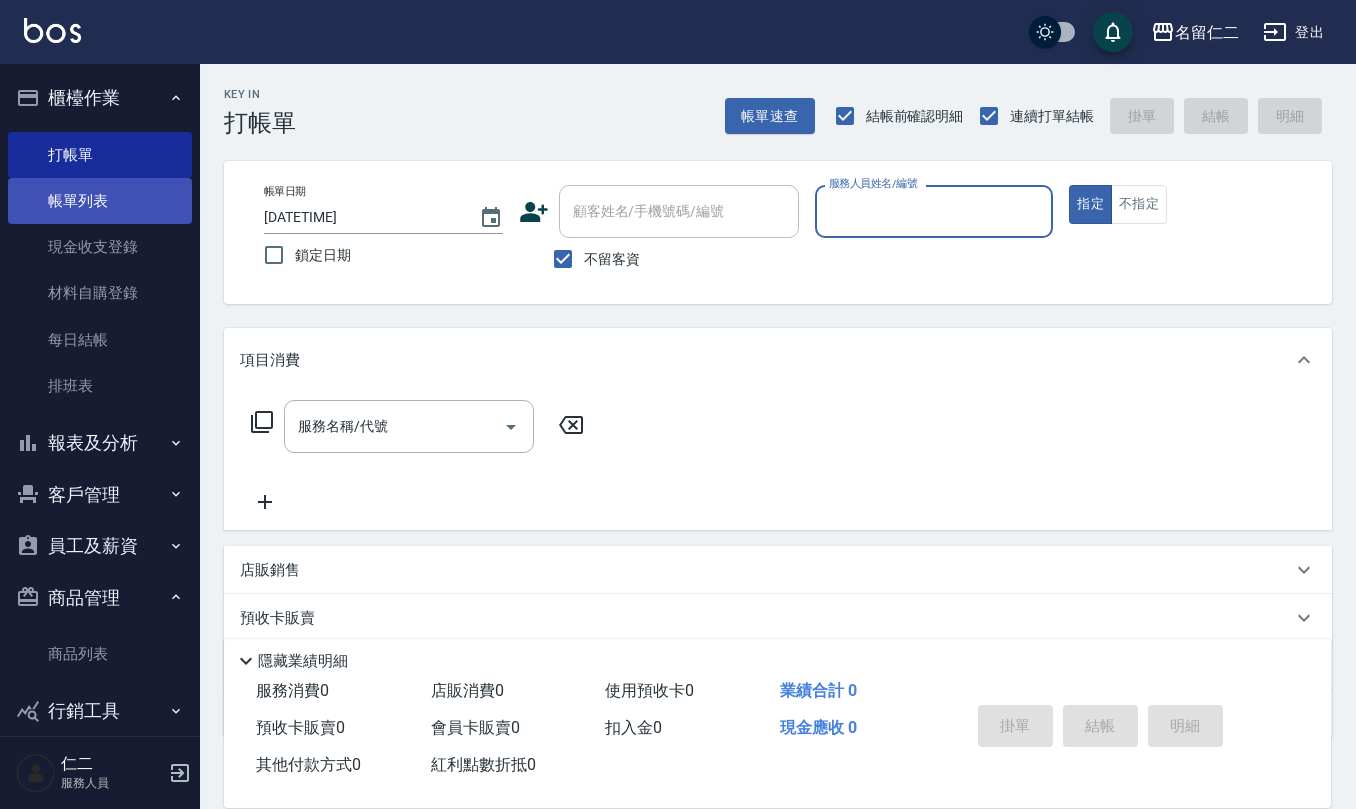click on "打帳單 帳單列表 現金收支登錄 材料自購登錄 每日結帳 排班表" at bounding box center (100, 271) 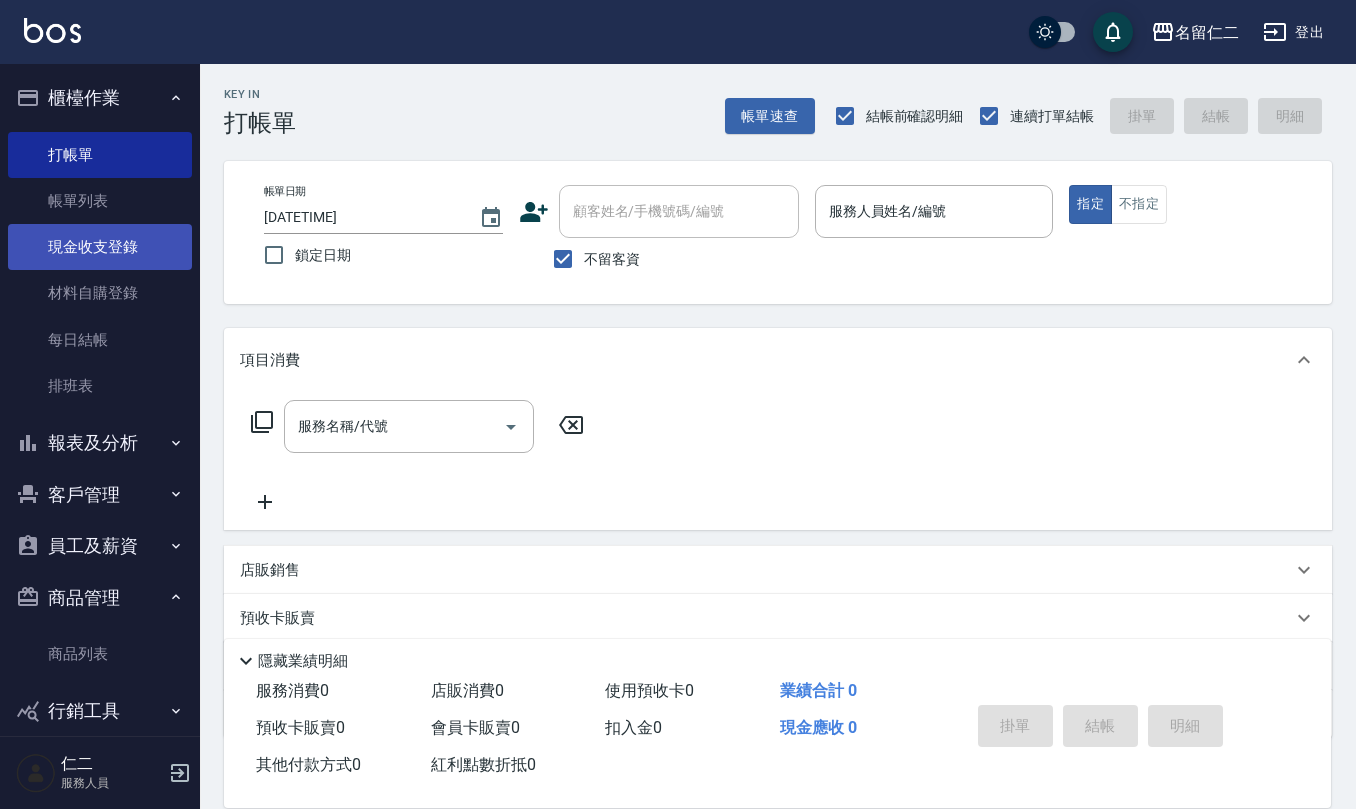 click on "現金收支登錄" at bounding box center [100, 247] 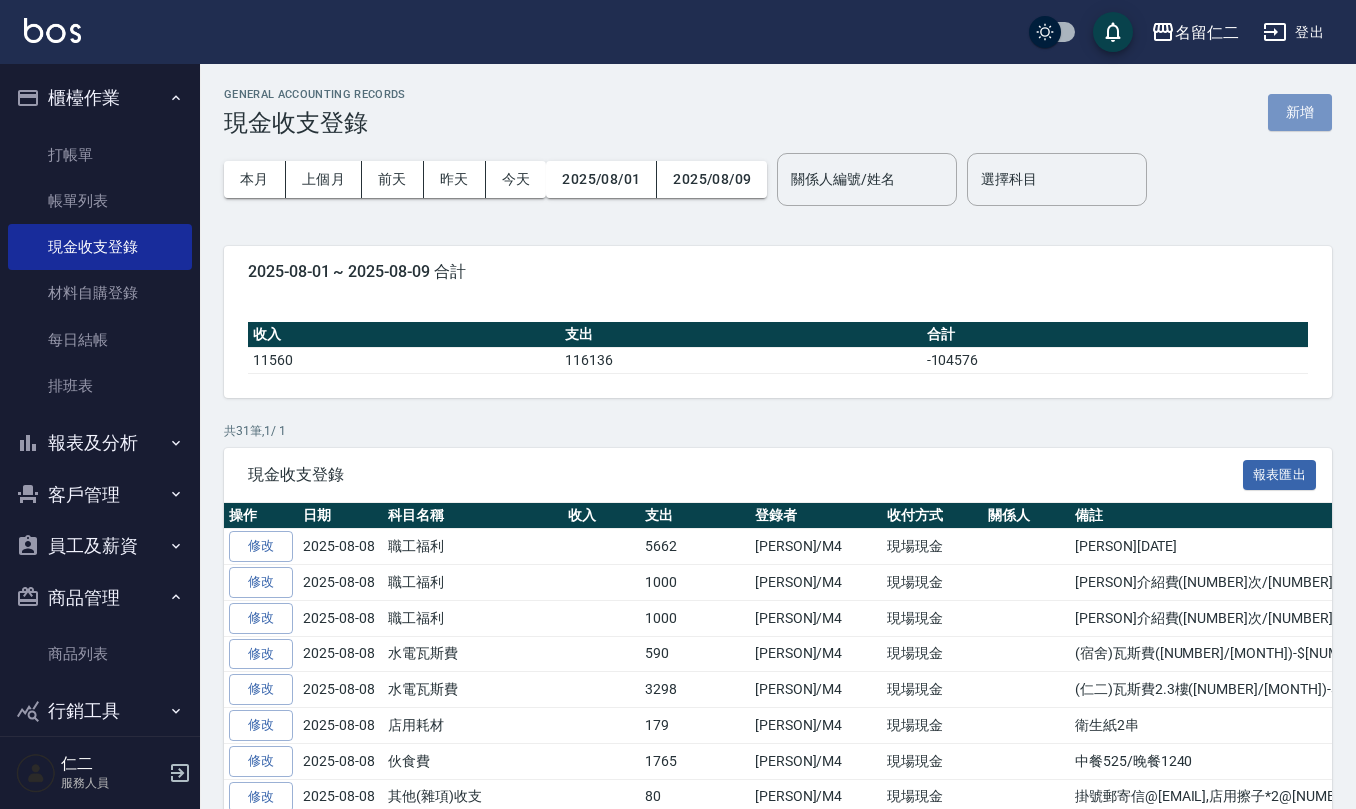 drag, startPoint x: 1304, startPoint y: 125, endPoint x: 1284, endPoint y: 141, distance: 25.612497 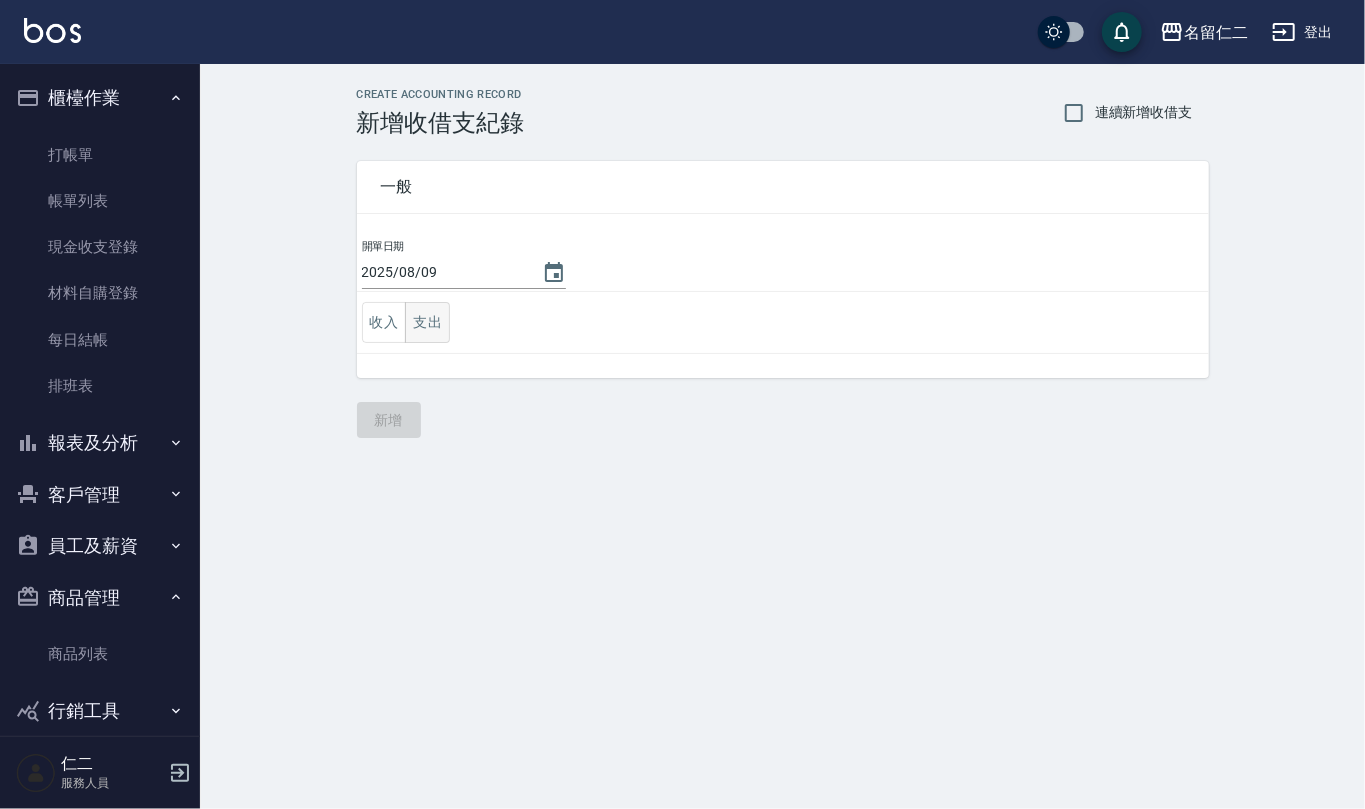 click on "支出" at bounding box center [427, 322] 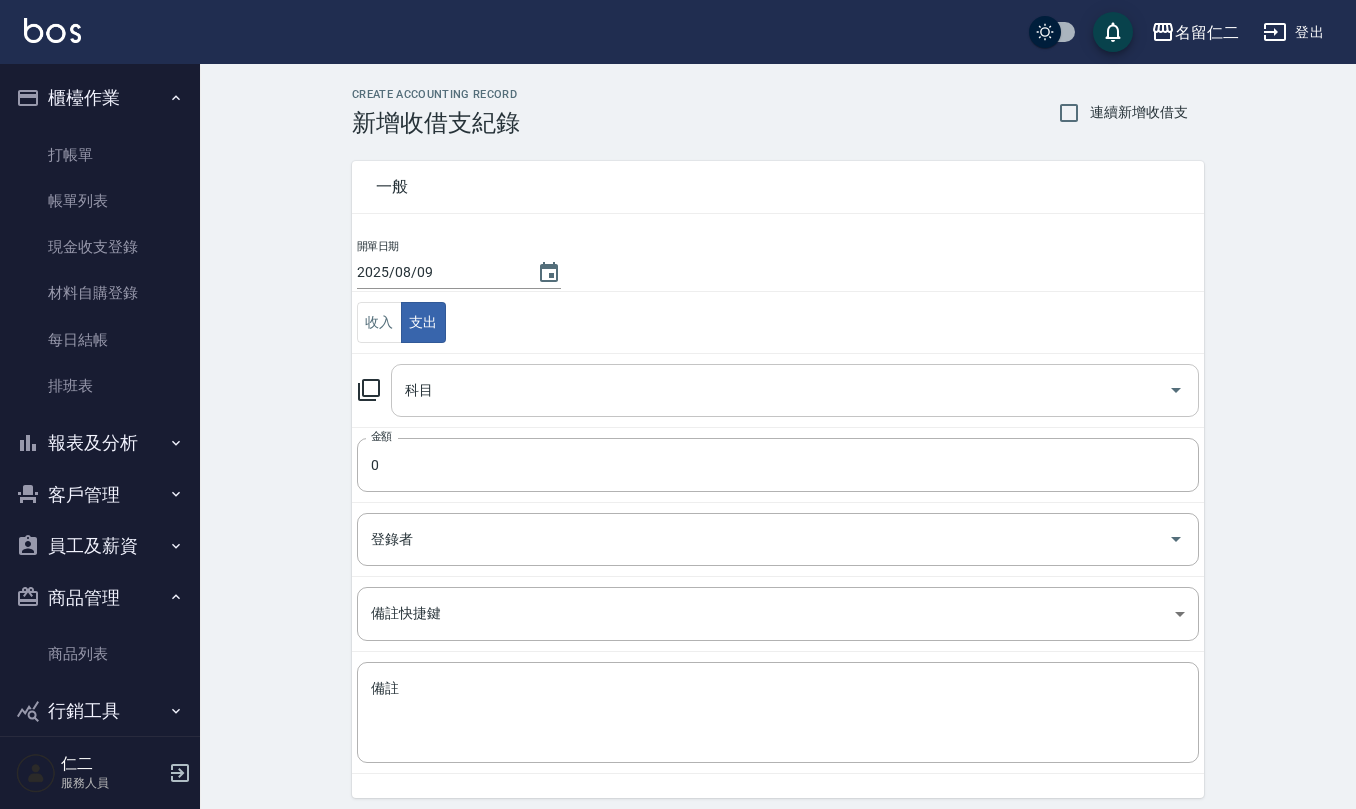 click on "科目" at bounding box center (795, 390) 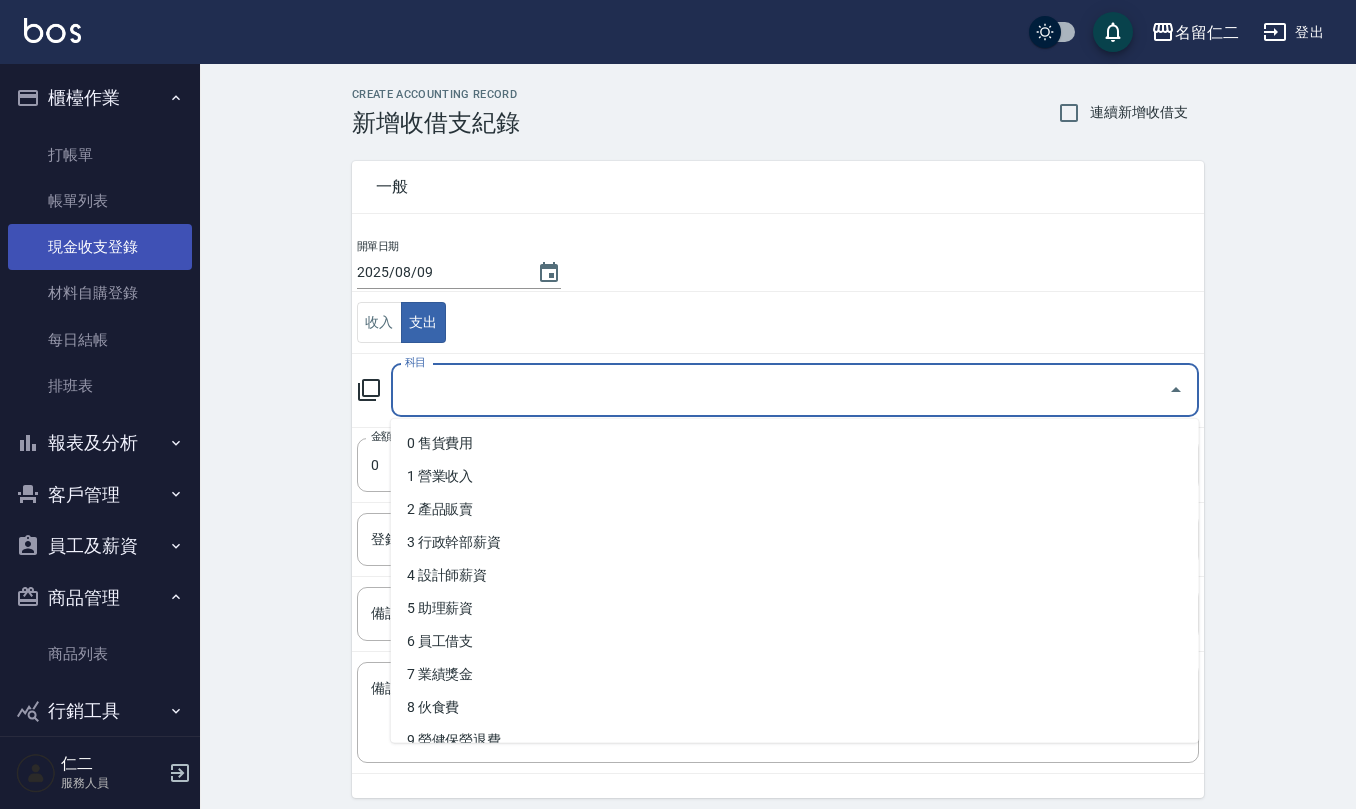 click on "現金收支登錄" at bounding box center [100, 247] 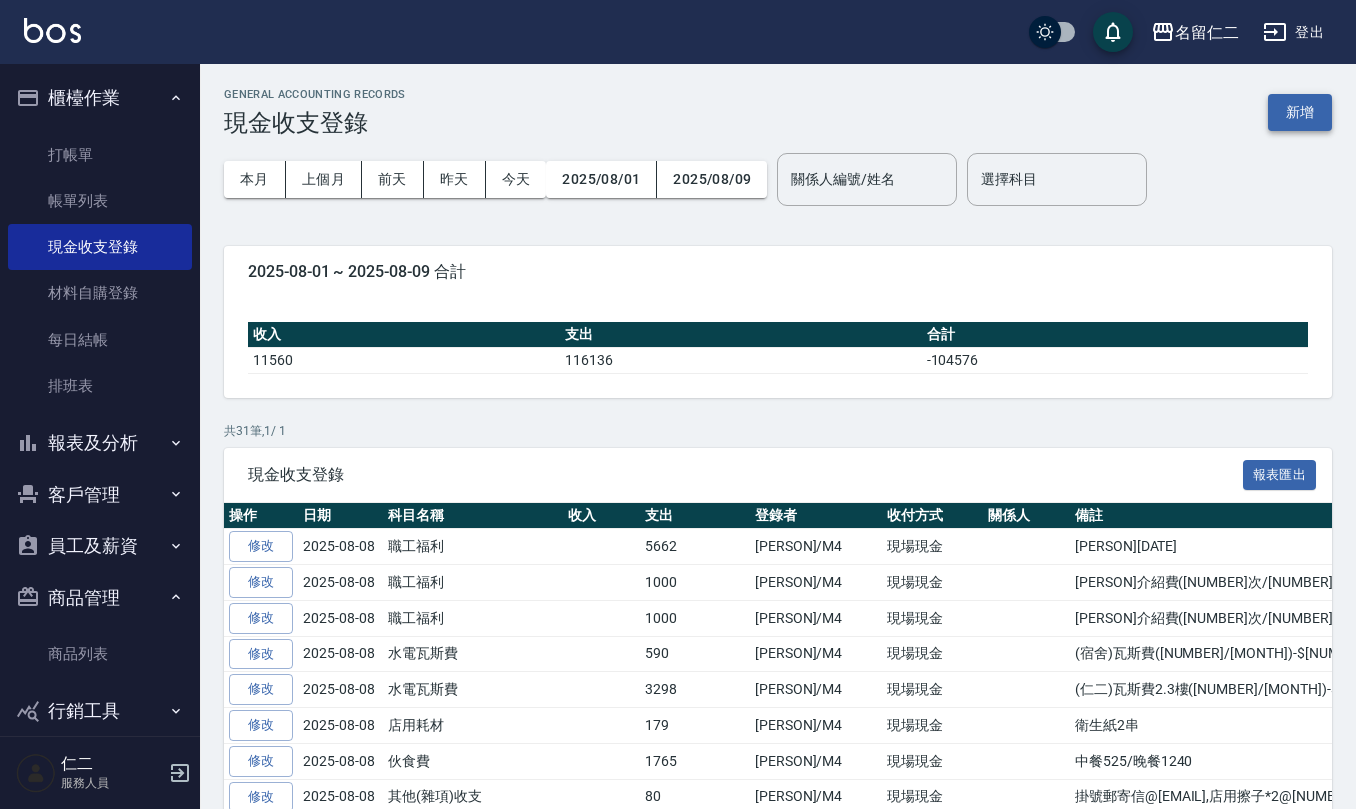 click on "新增" at bounding box center (1300, 112) 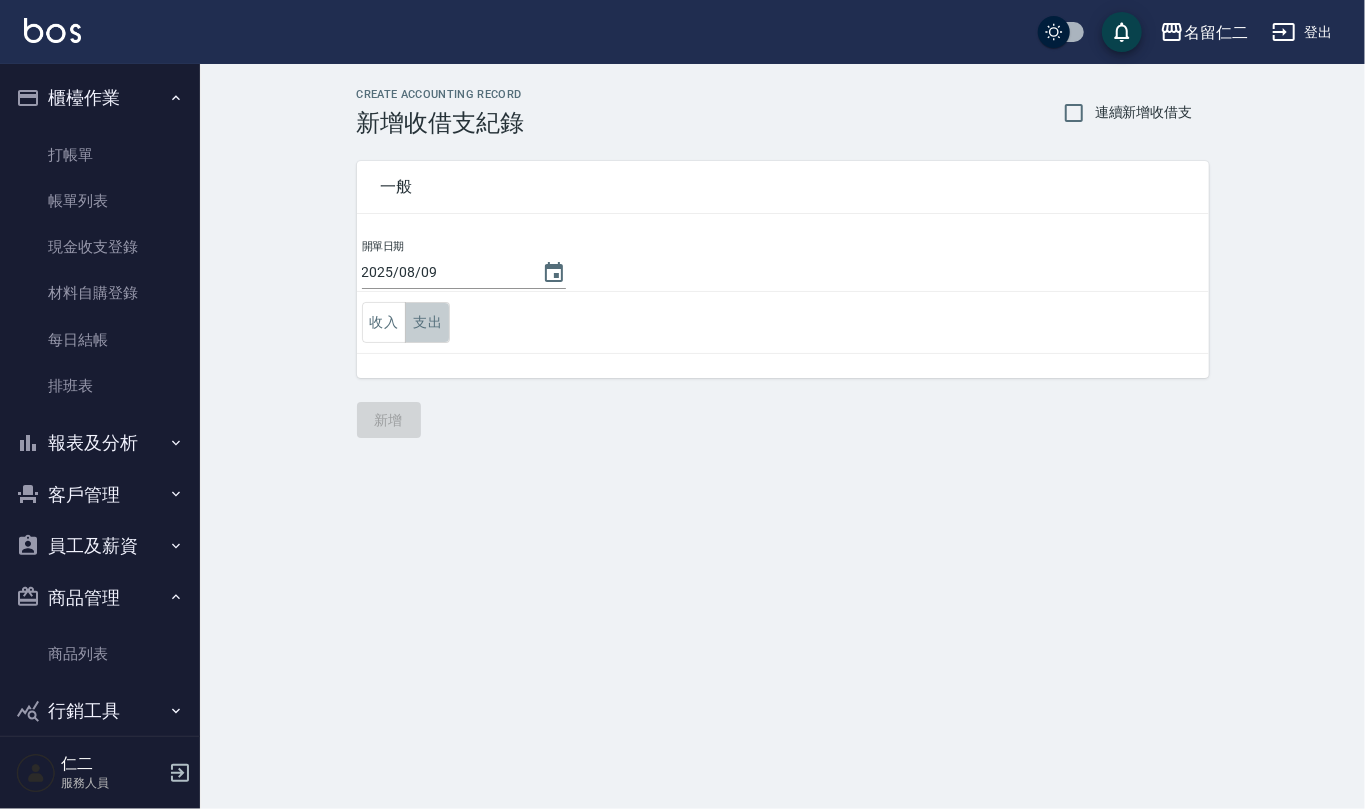 click on "支出" at bounding box center [427, 322] 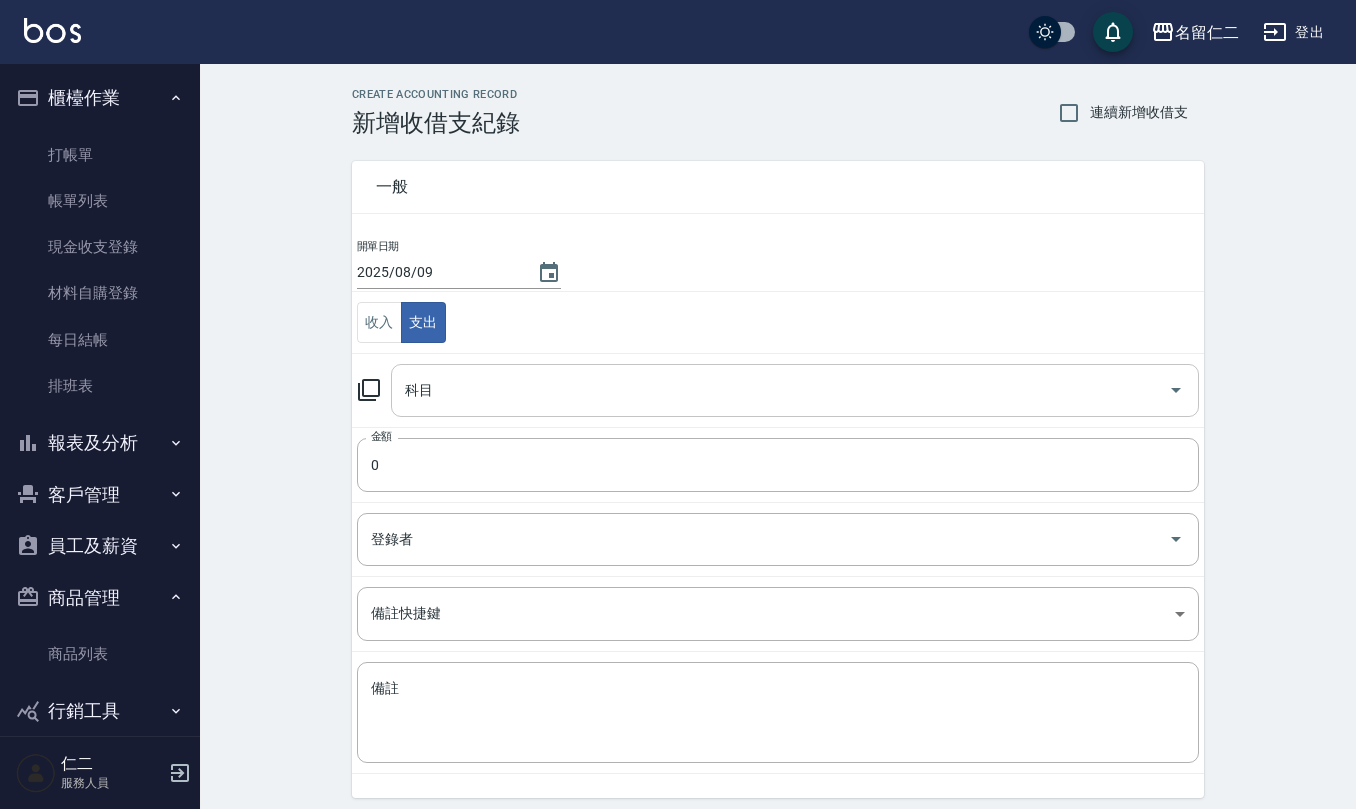 click on "科目" at bounding box center (780, 390) 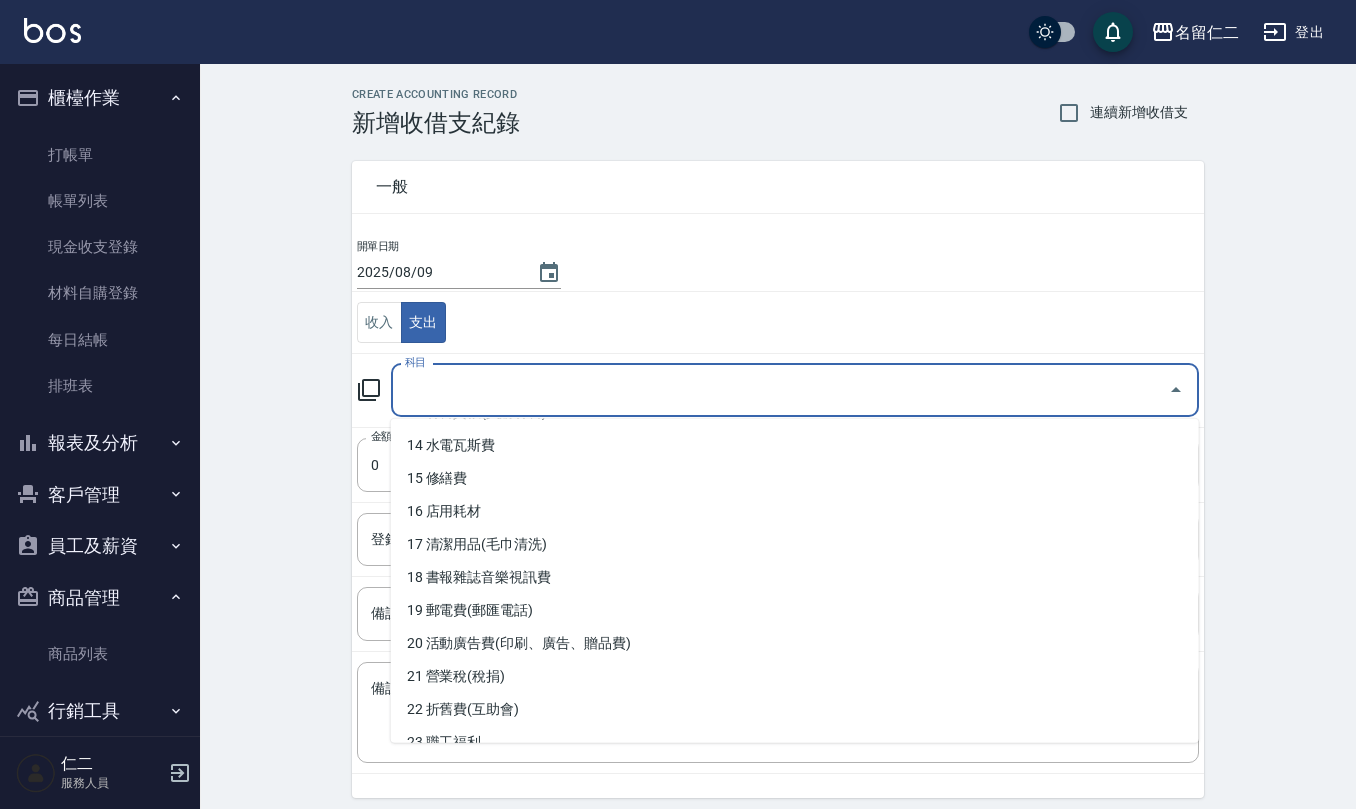 scroll, scrollTop: 413, scrollLeft: 0, axis: vertical 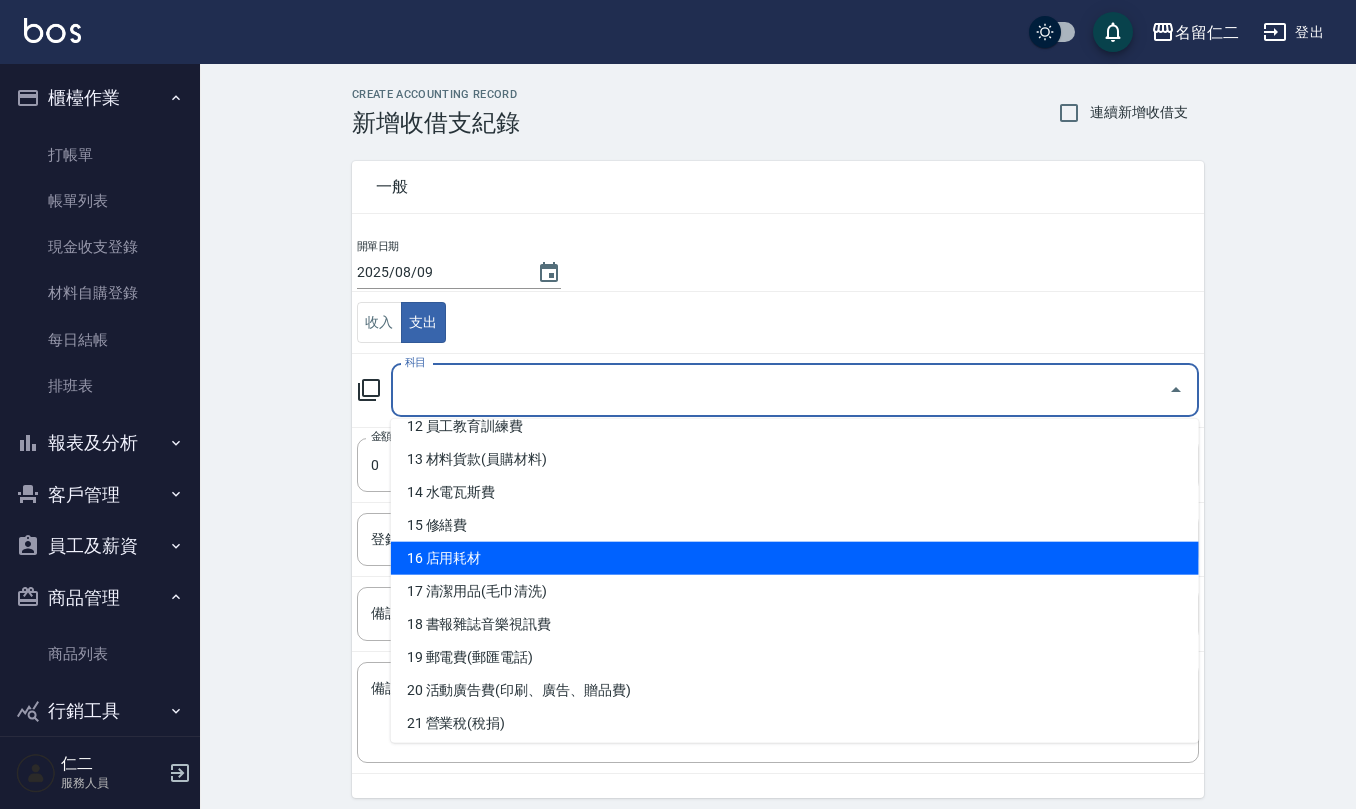 click on "16 店用耗材" at bounding box center (795, 558) 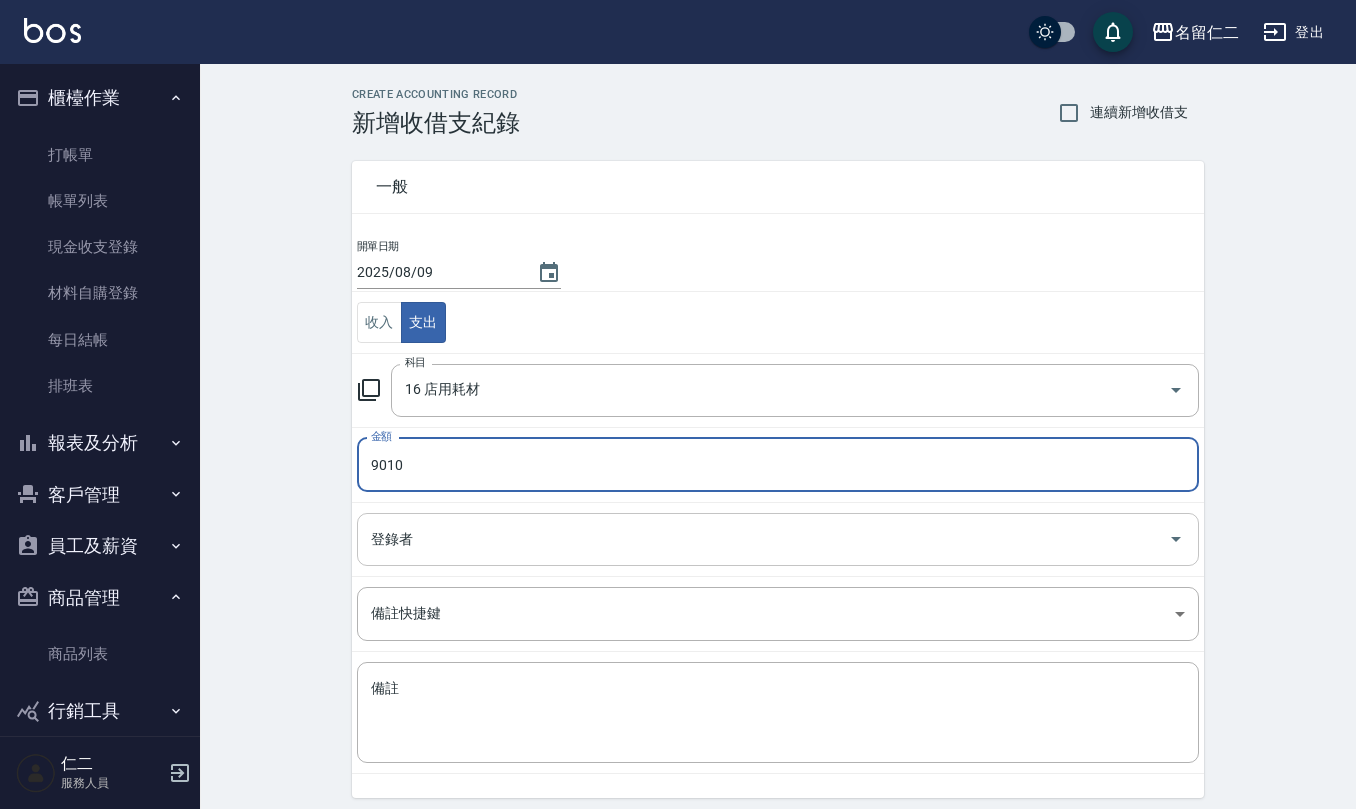 type on "9010" 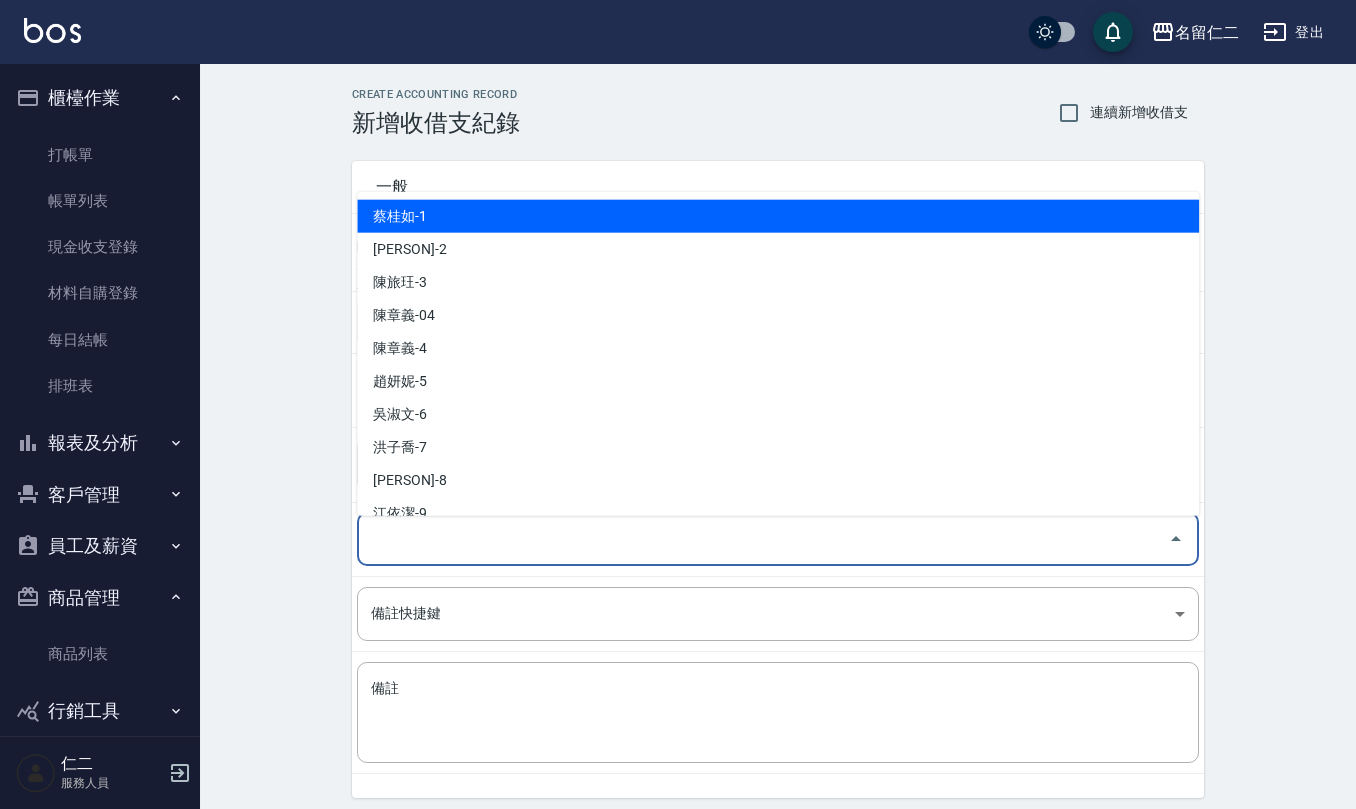 click on "登錄者" at bounding box center [763, 539] 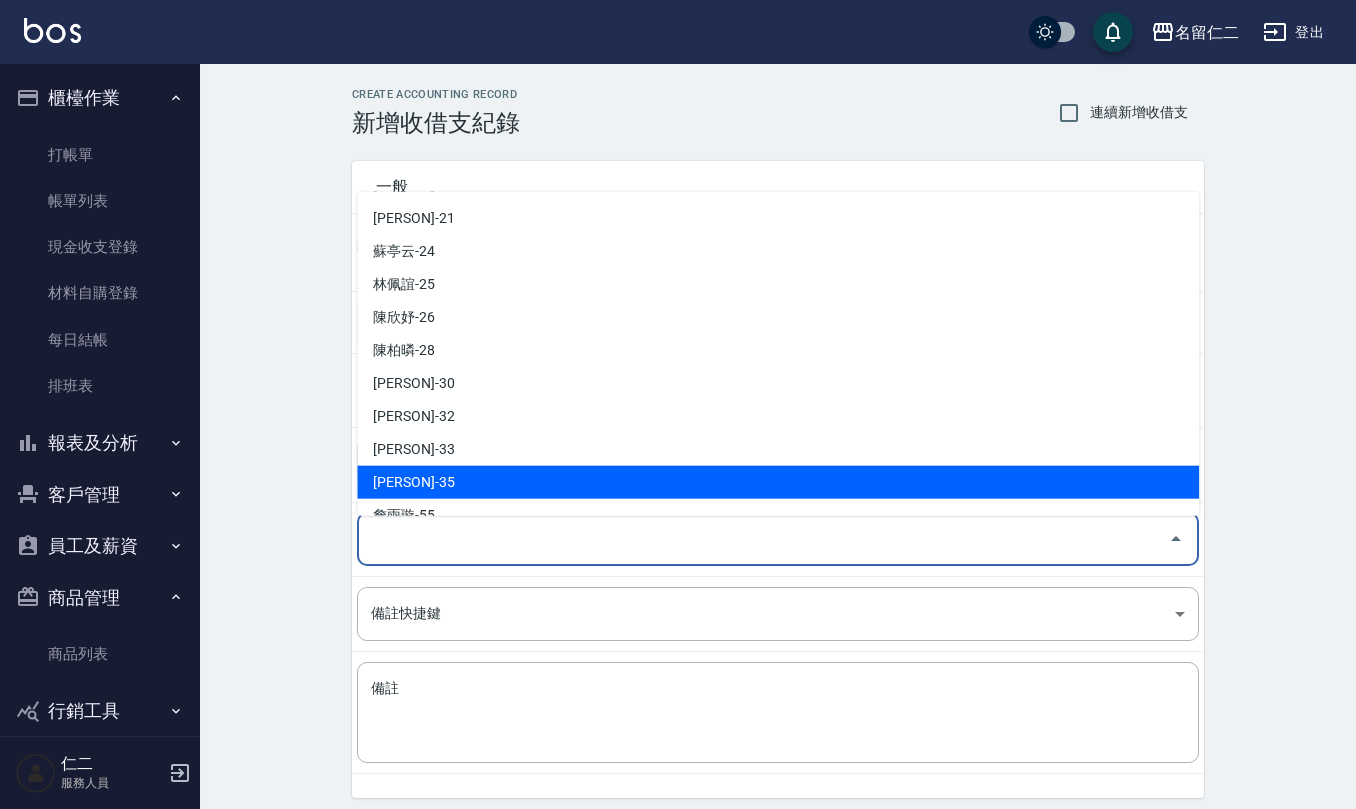 scroll, scrollTop: 846, scrollLeft: 0, axis: vertical 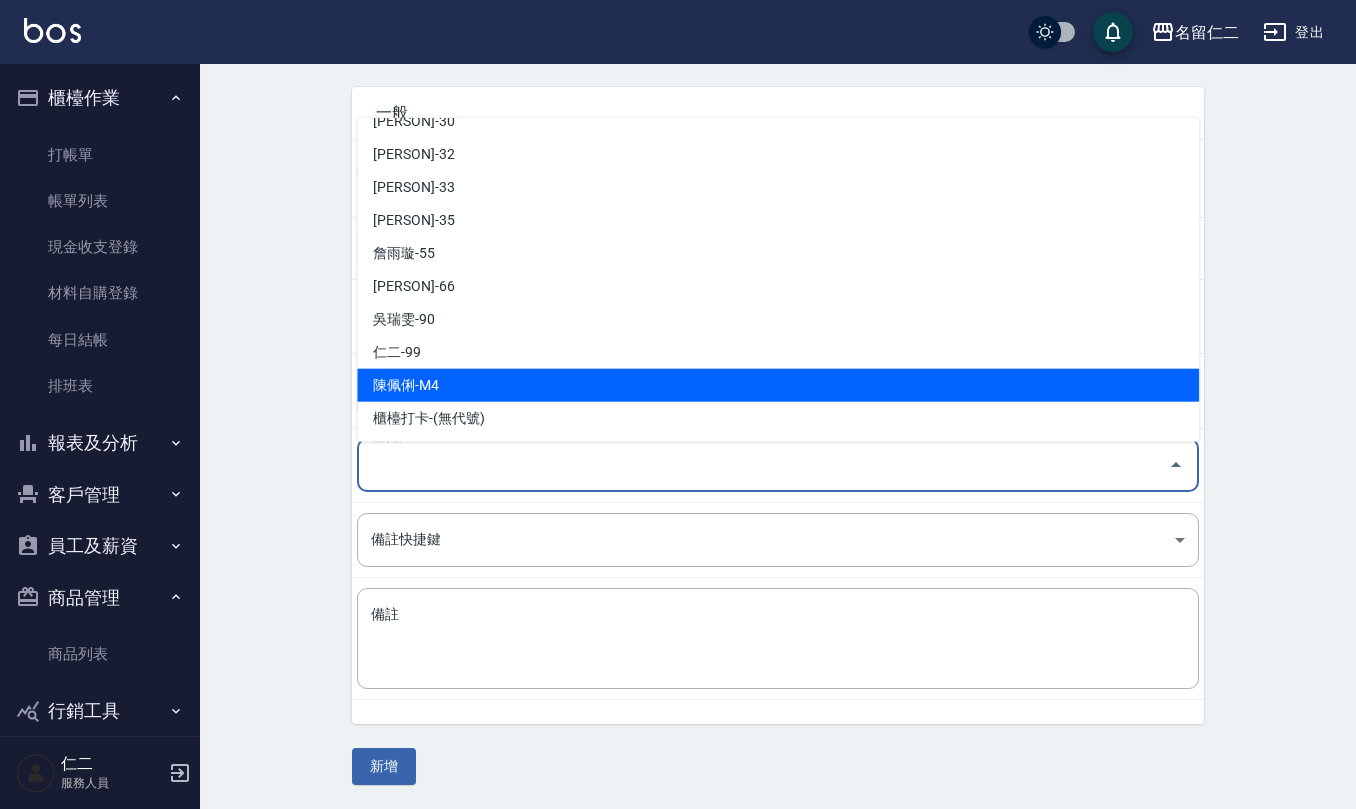 click on "陳佩俐-M4" at bounding box center [778, 385] 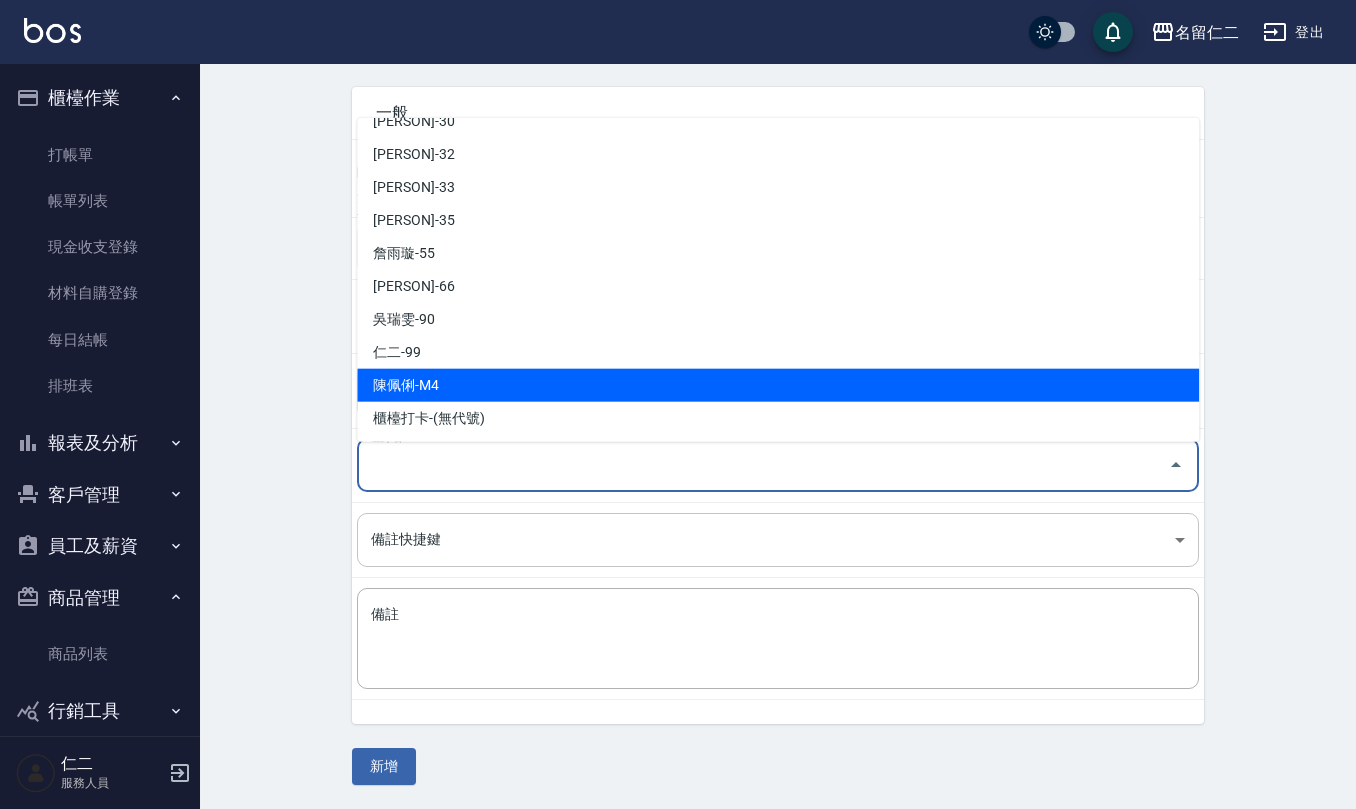 type on "陳佩俐-M4" 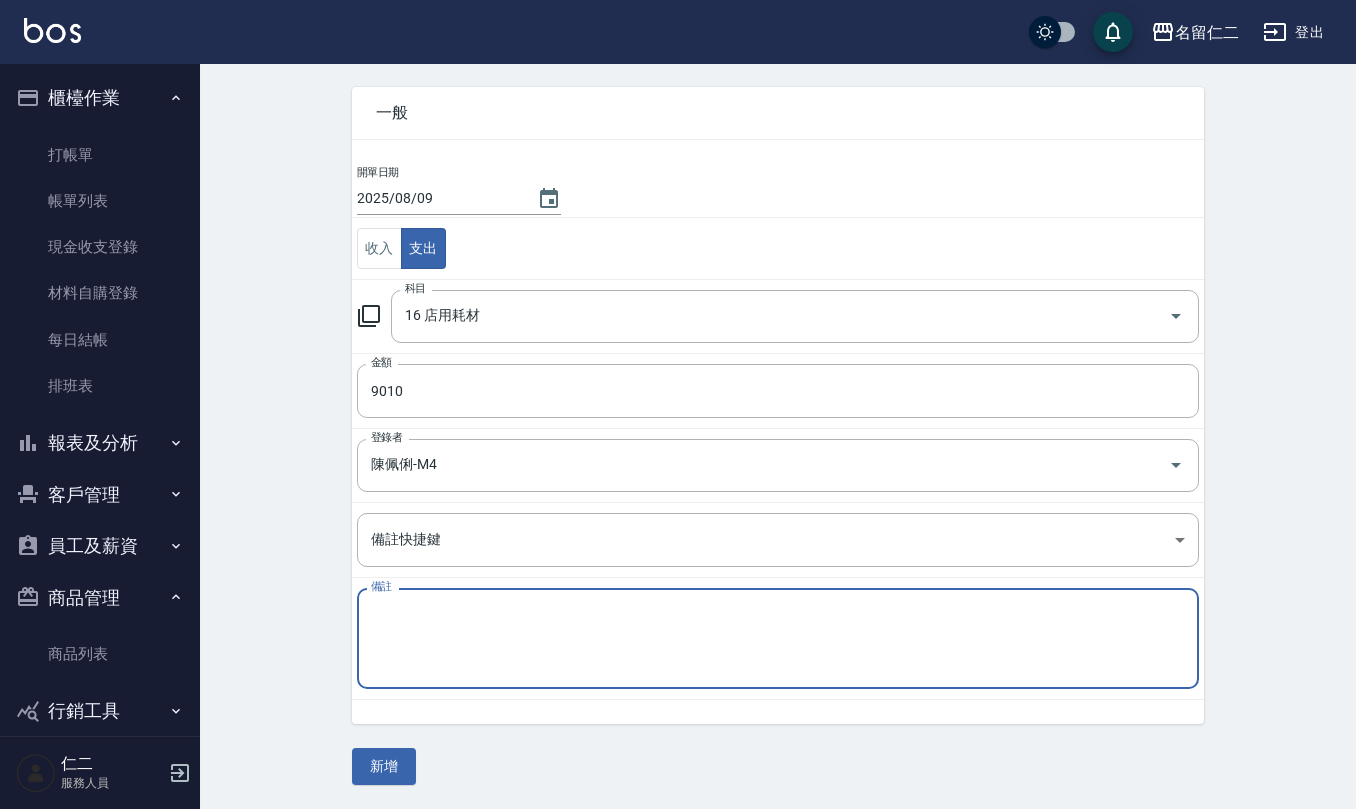 click on "備註" at bounding box center [778, 639] 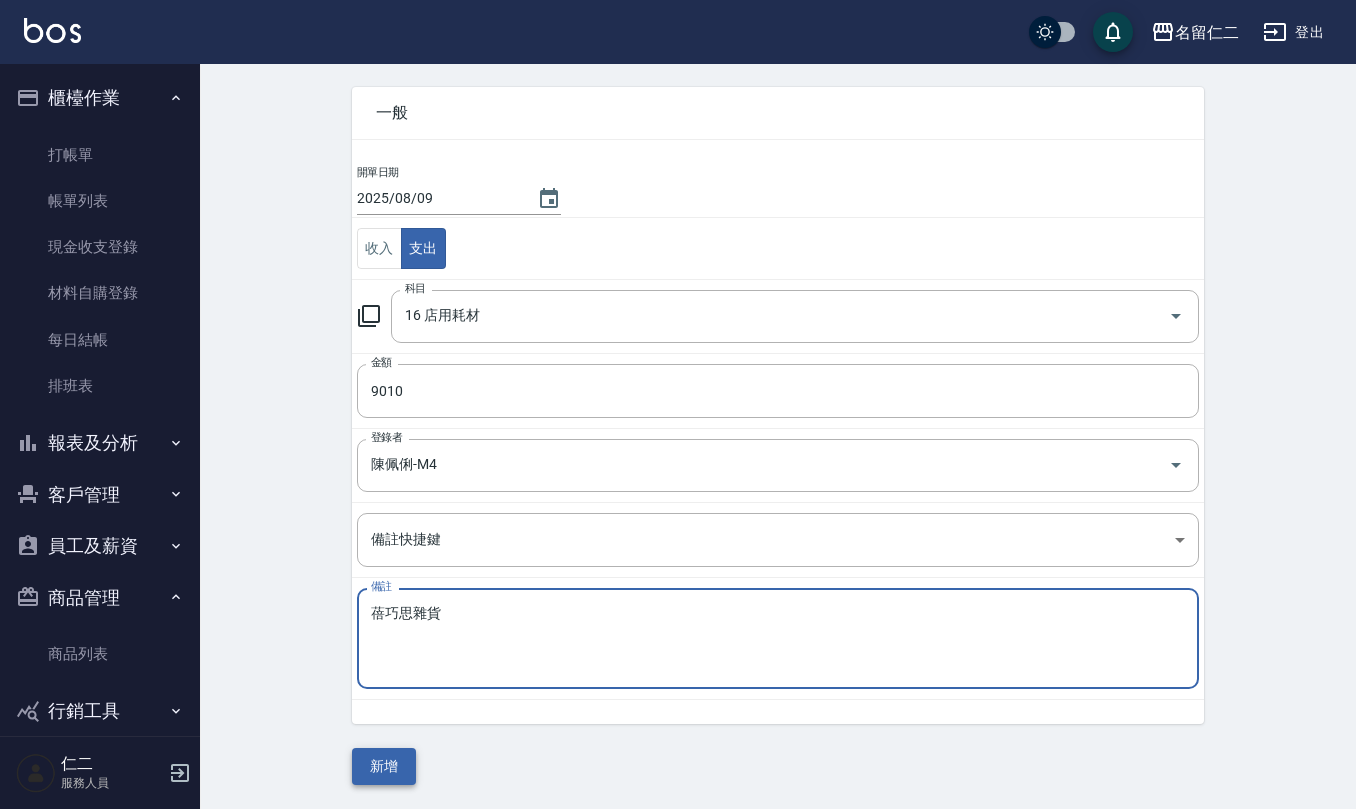 type on "蓓巧思雜貨" 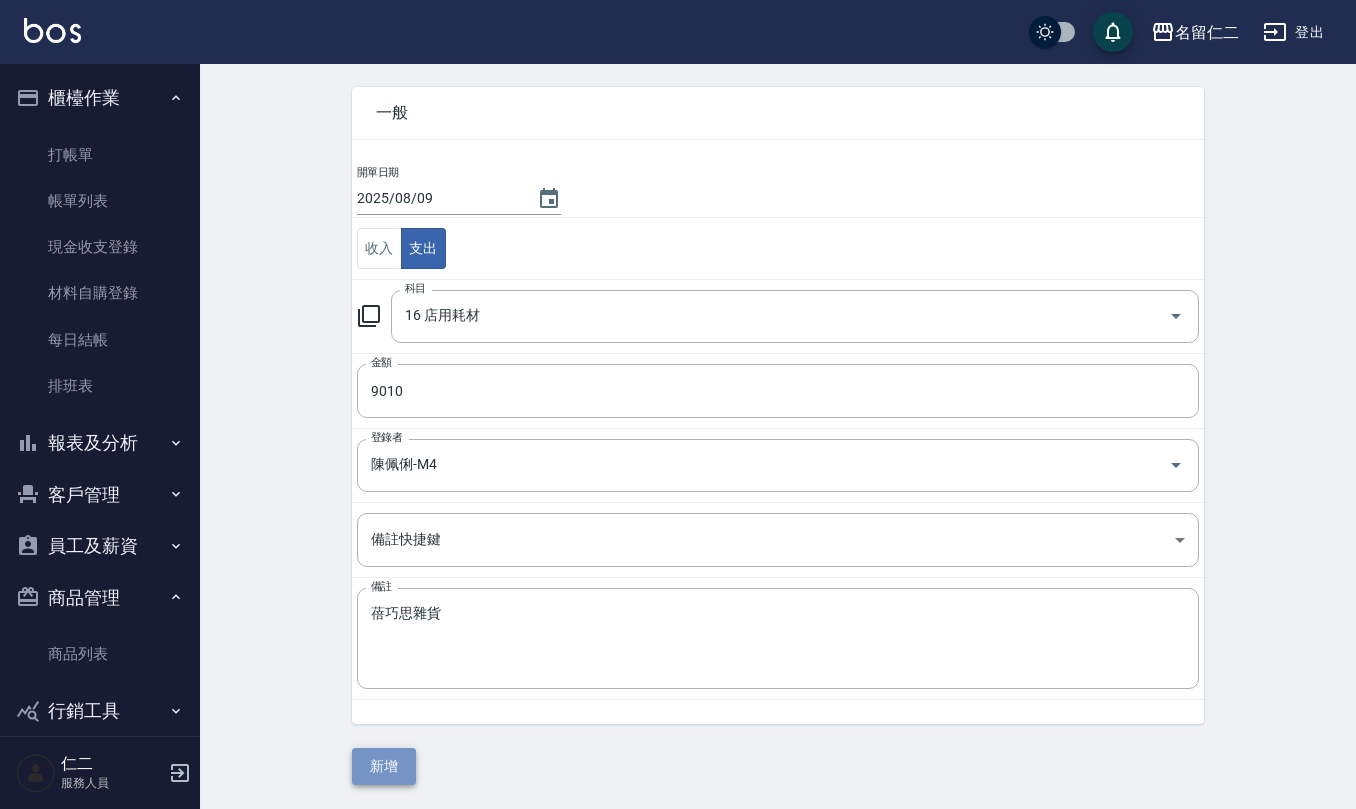click on "新增" at bounding box center (384, 766) 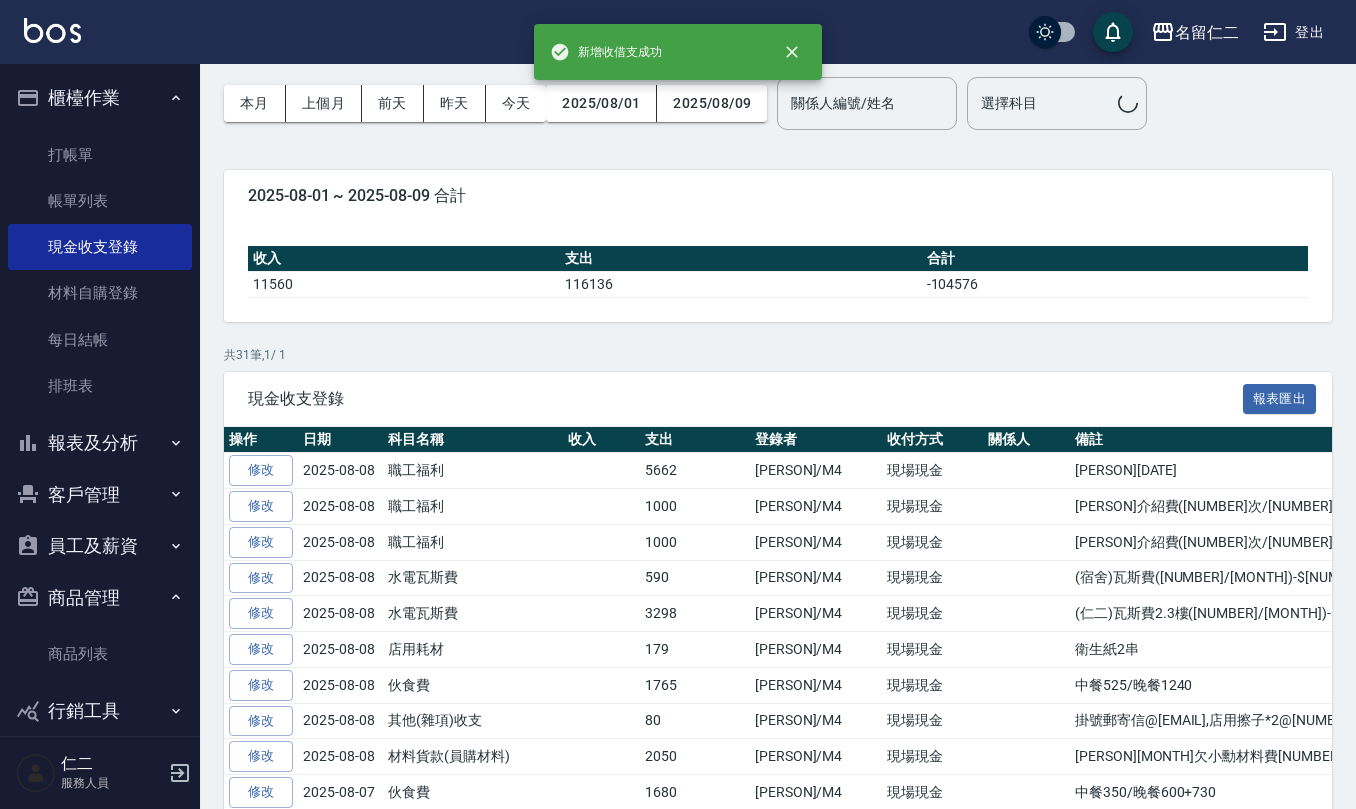 scroll, scrollTop: 0, scrollLeft: 0, axis: both 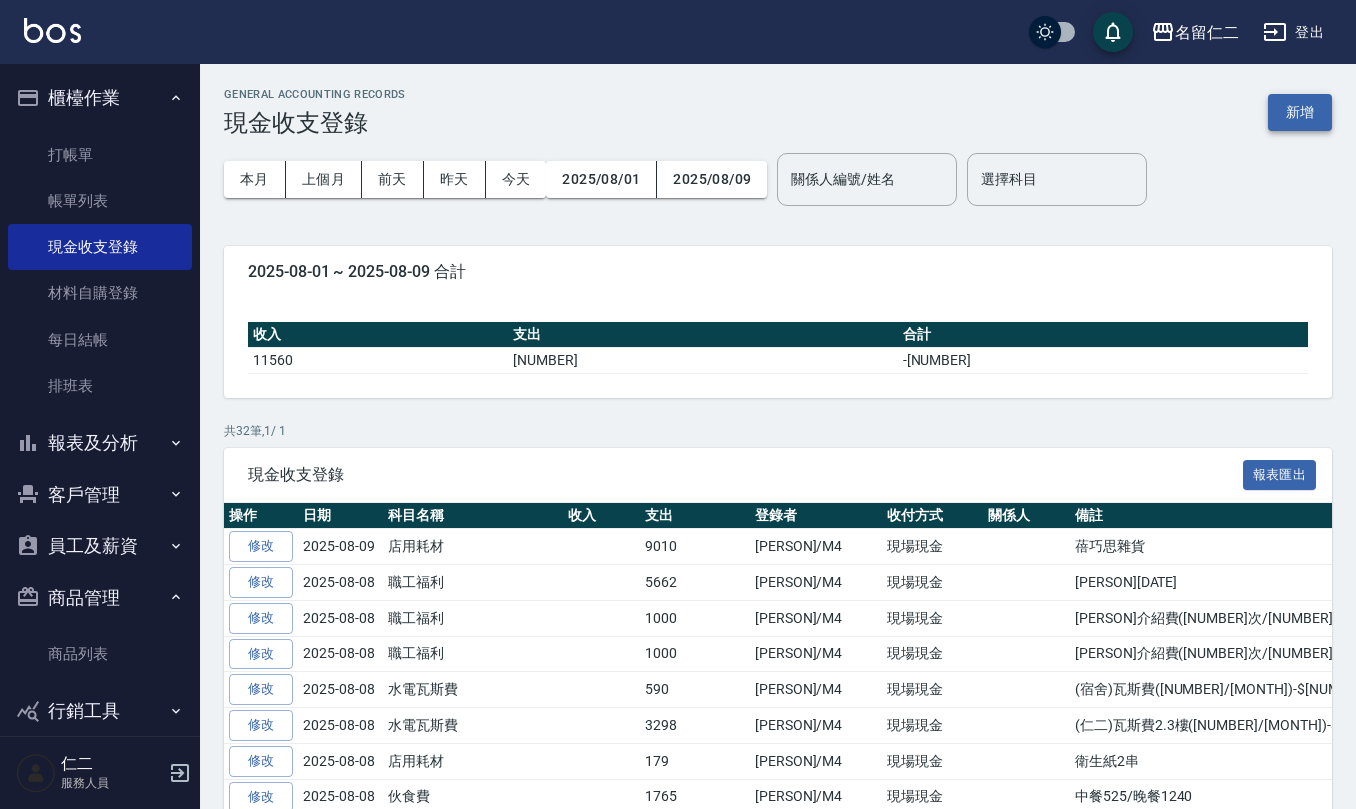 click on "新增" at bounding box center (1300, 112) 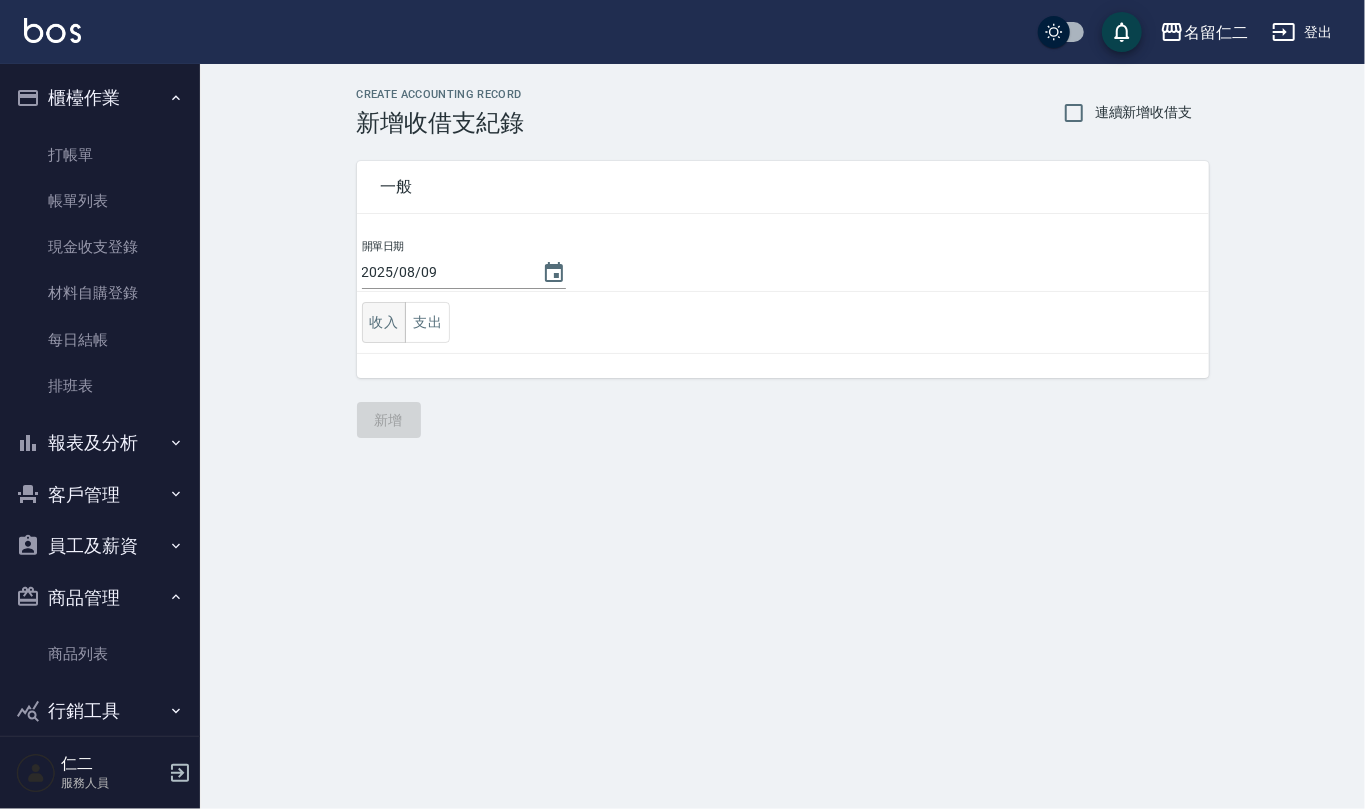 click on "收入" at bounding box center (384, 322) 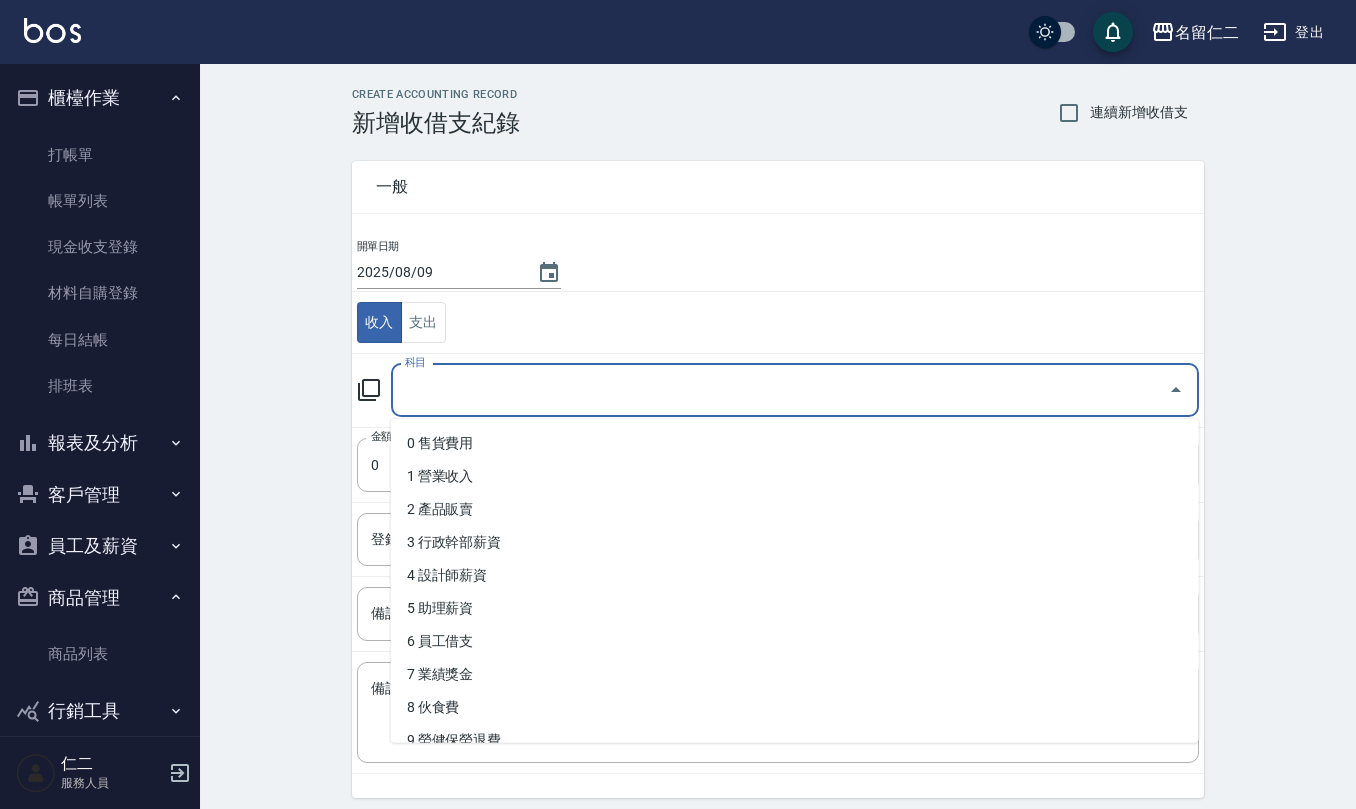 click on "科目" at bounding box center (780, 390) 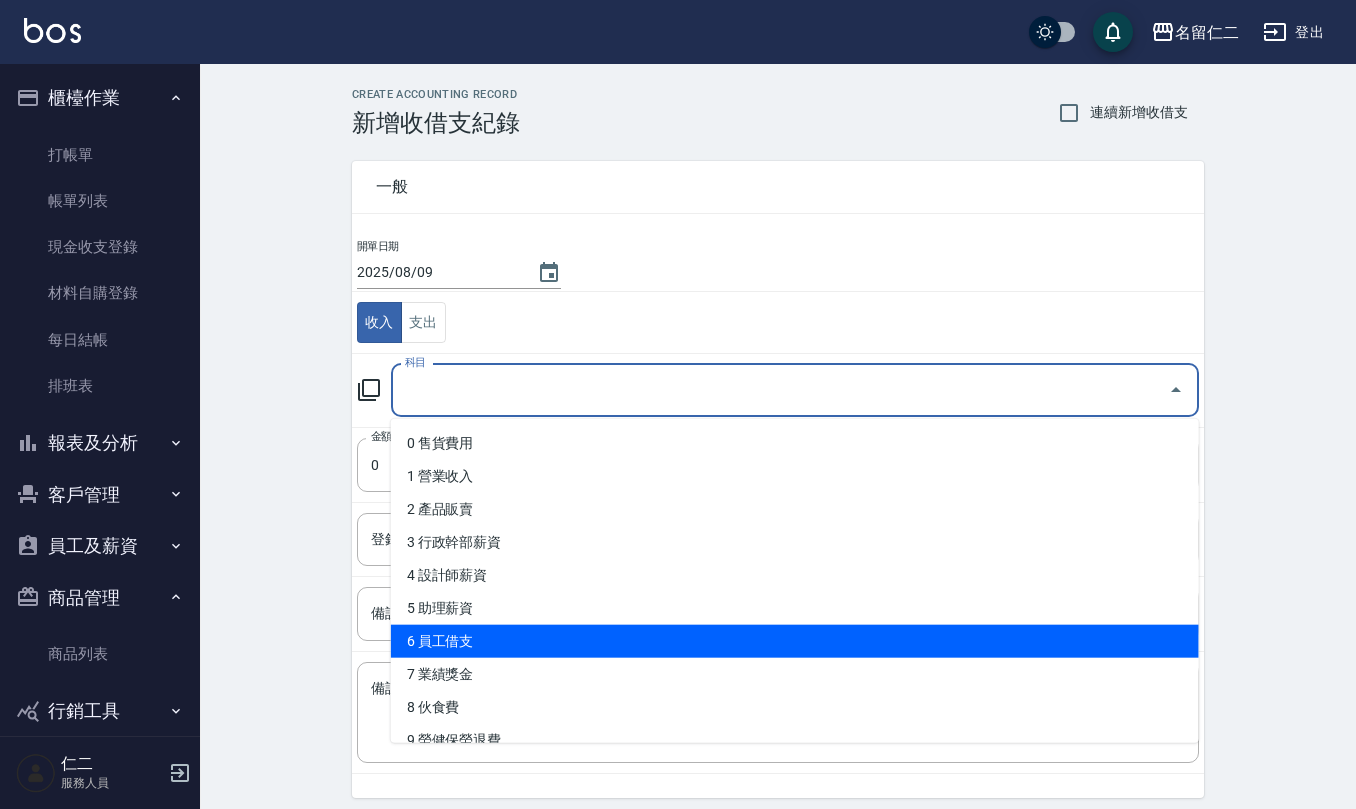 scroll, scrollTop: 133, scrollLeft: 0, axis: vertical 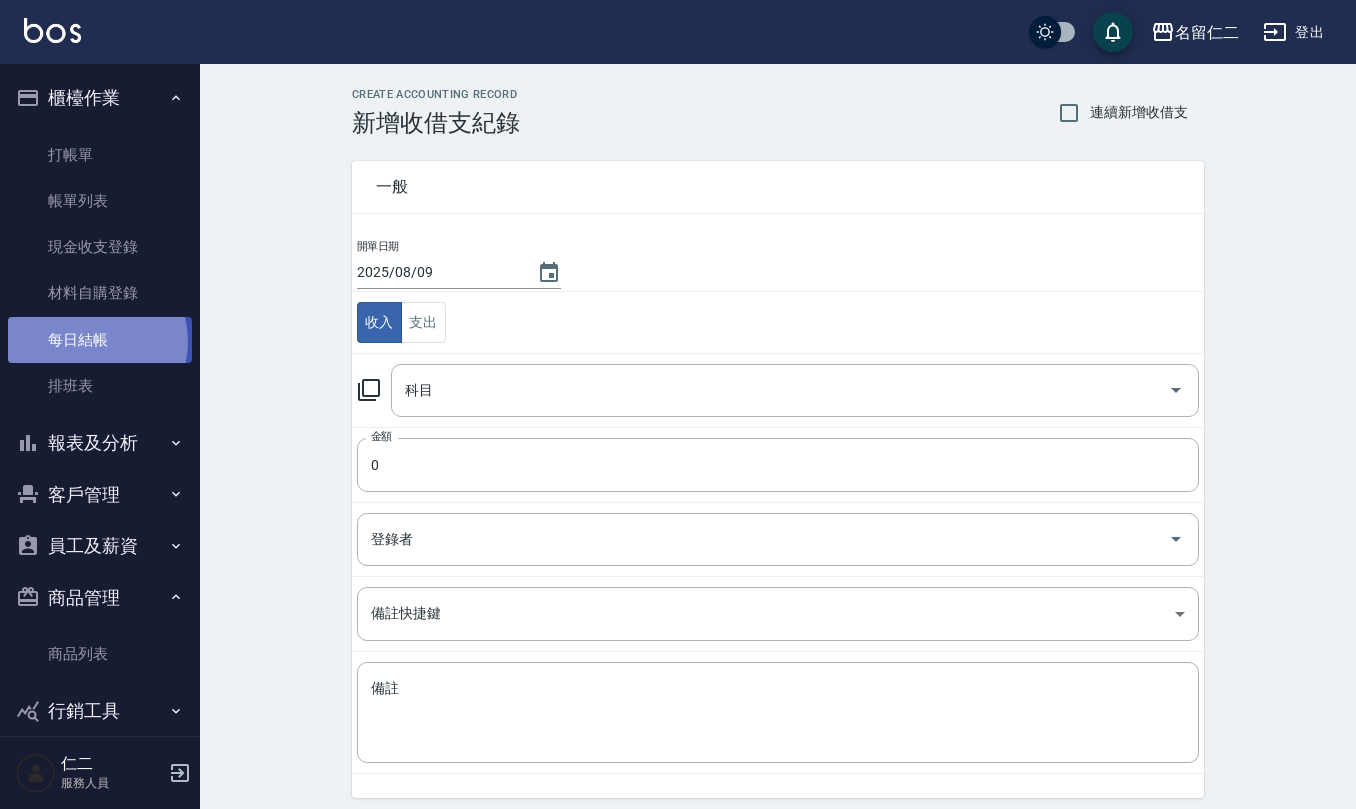 click on "每日結帳" at bounding box center [100, 340] 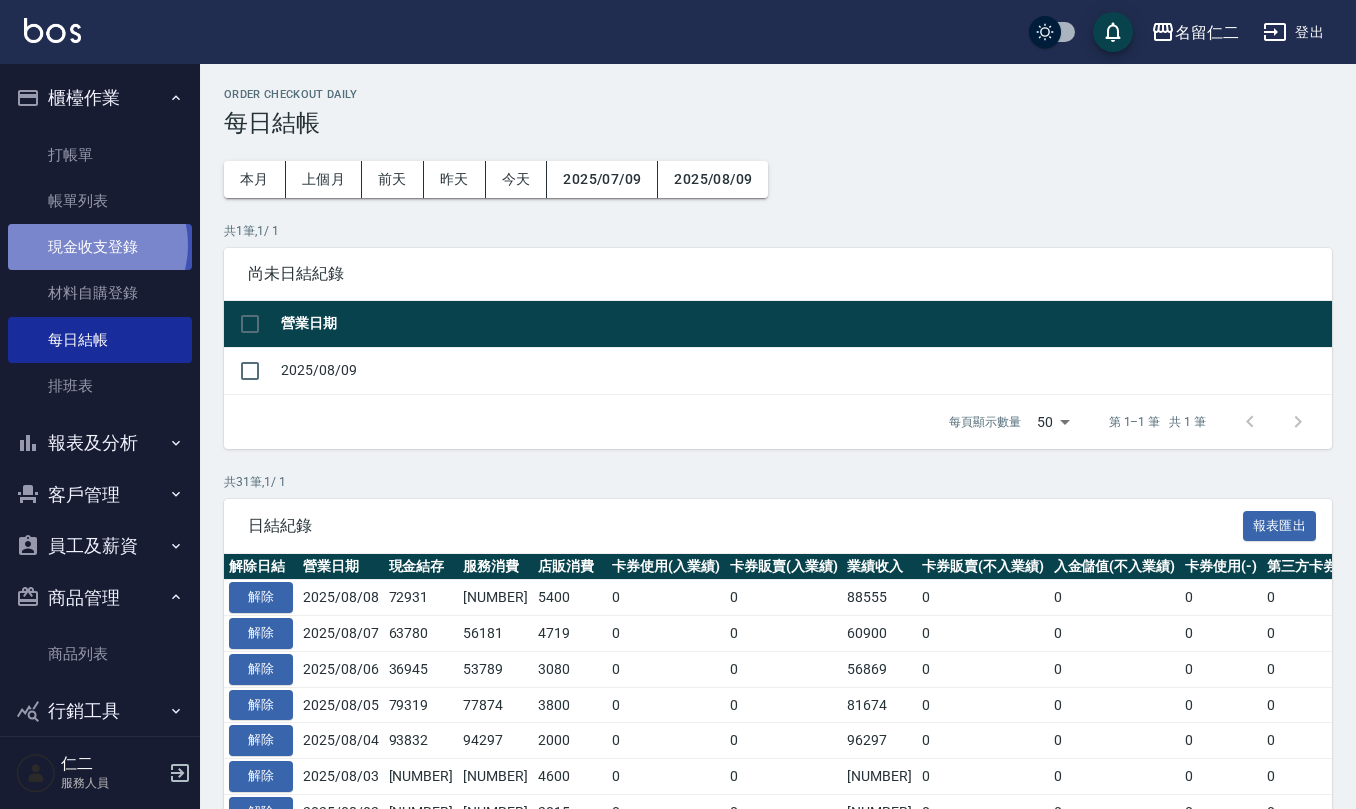 click on "現金收支登錄" at bounding box center [100, 247] 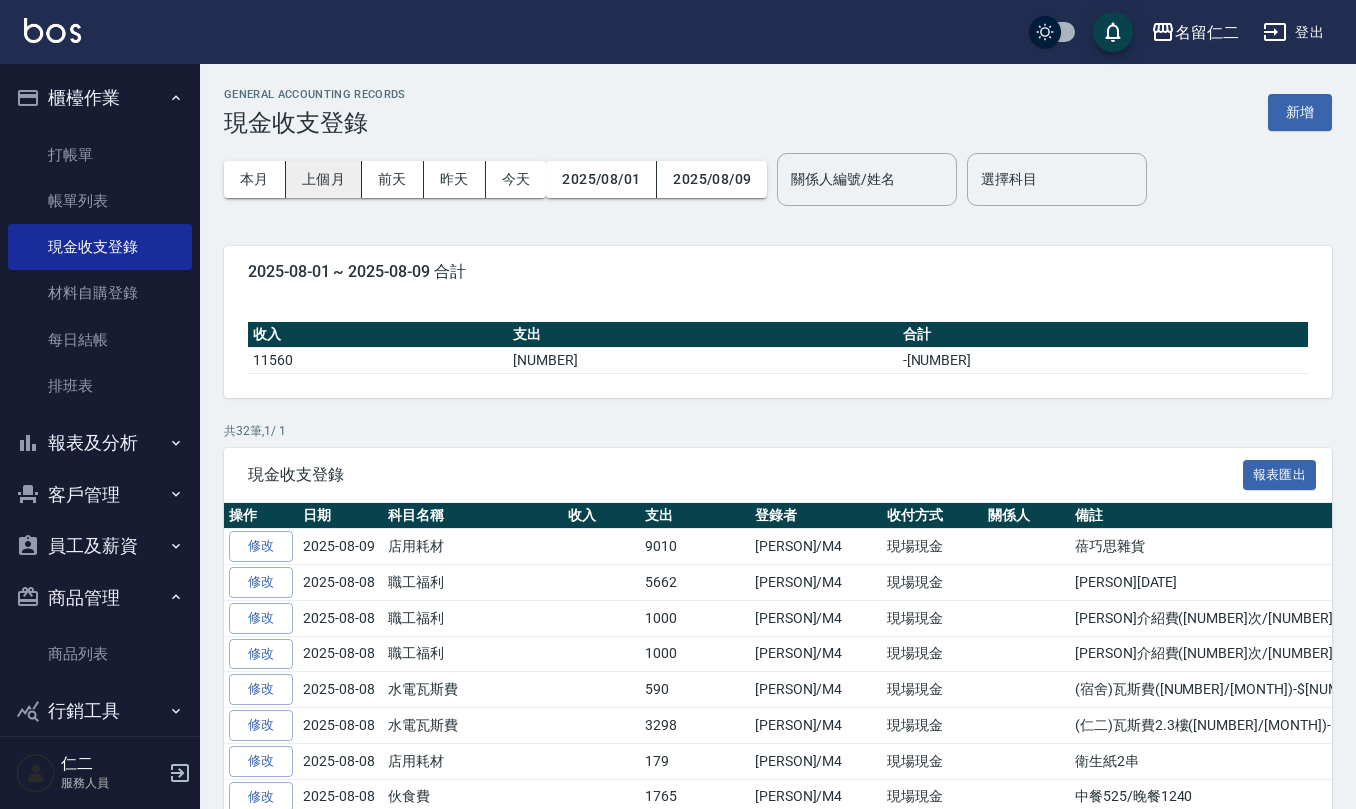click on "上個月" at bounding box center [324, 179] 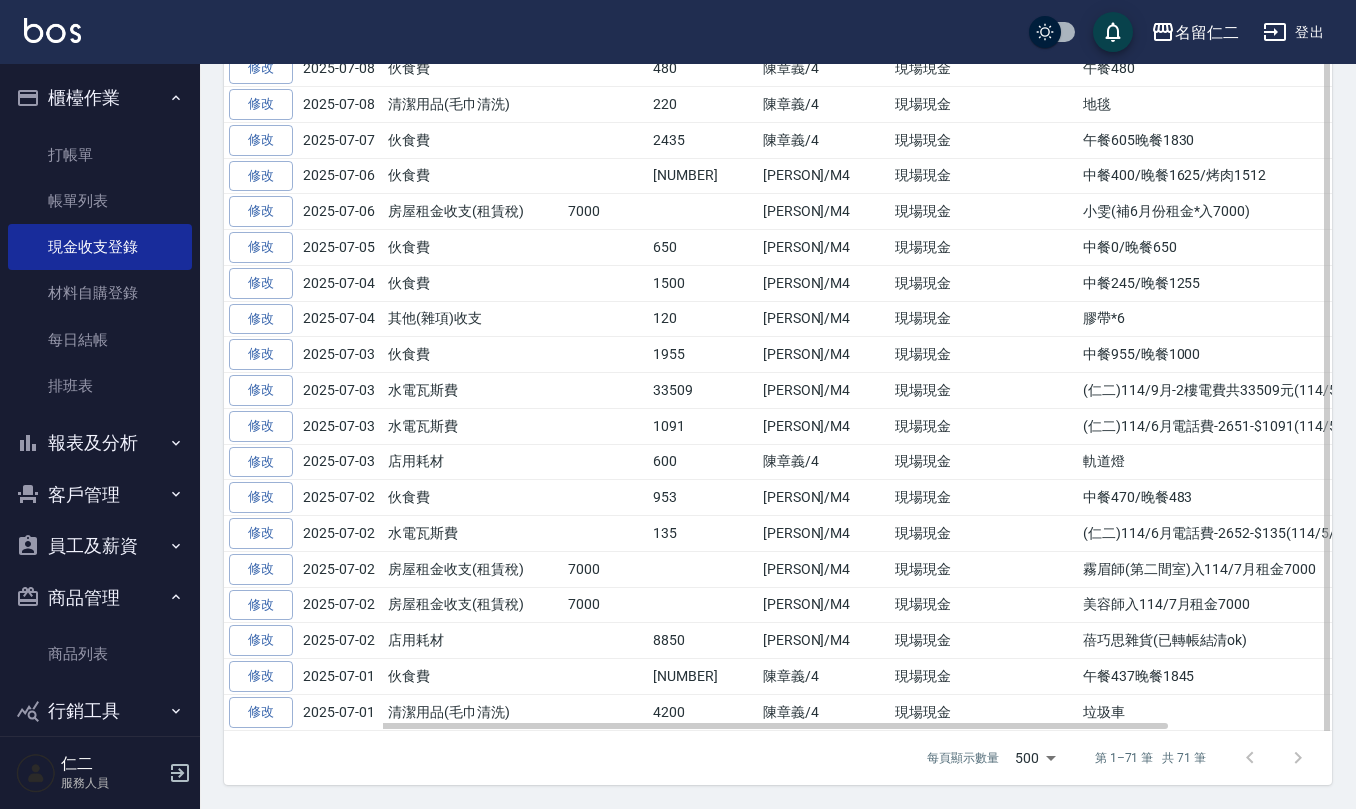 scroll, scrollTop: 2408, scrollLeft: 0, axis: vertical 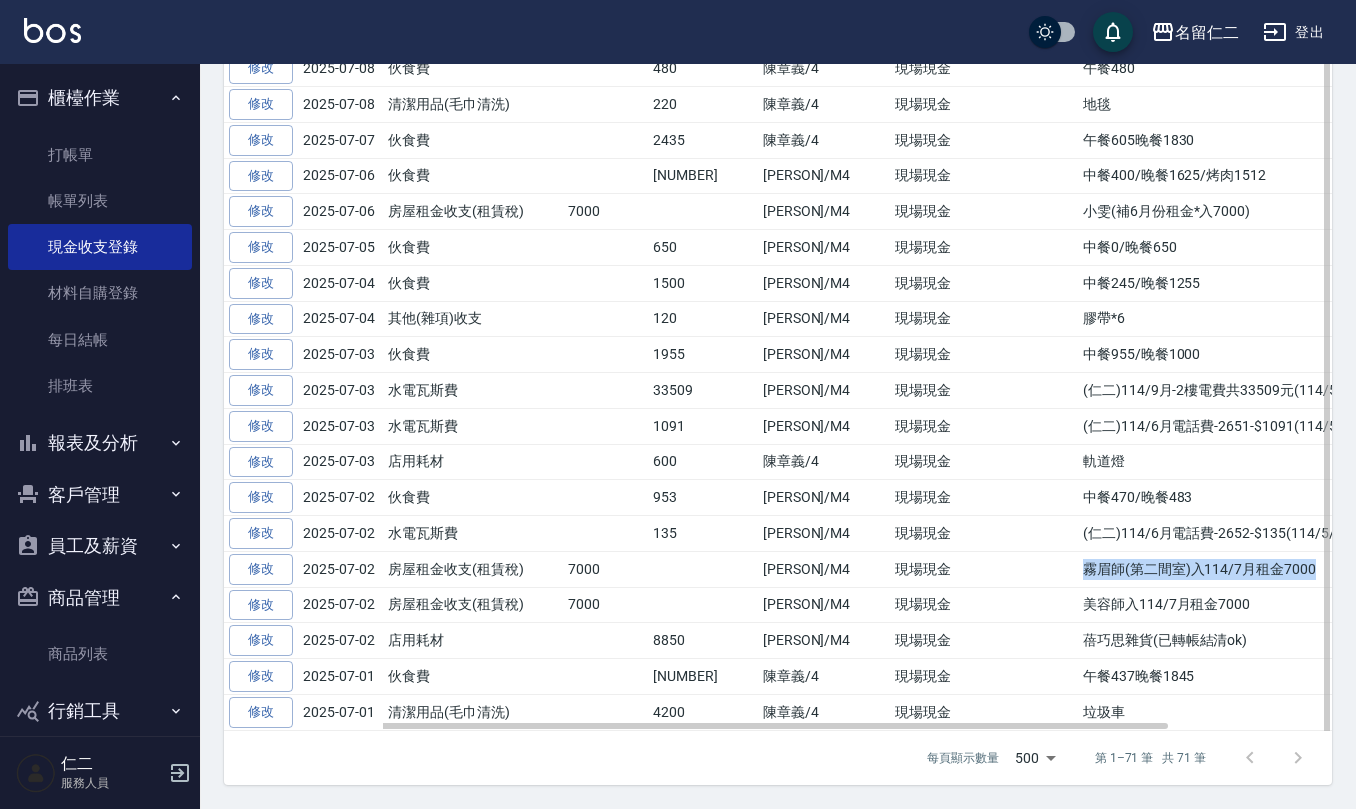 drag, startPoint x: 1033, startPoint y: 569, endPoint x: 1281, endPoint y: 566, distance: 248.01814 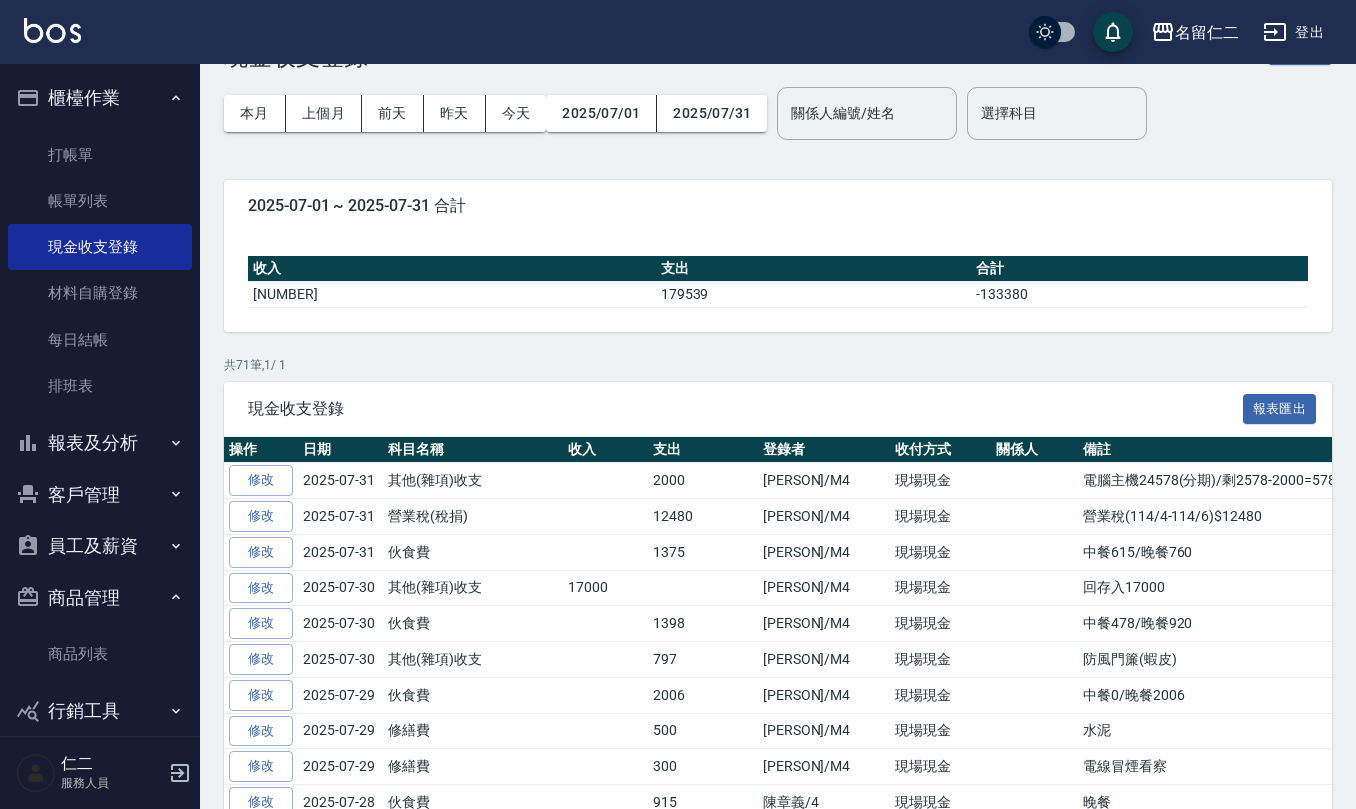scroll, scrollTop: 0, scrollLeft: 0, axis: both 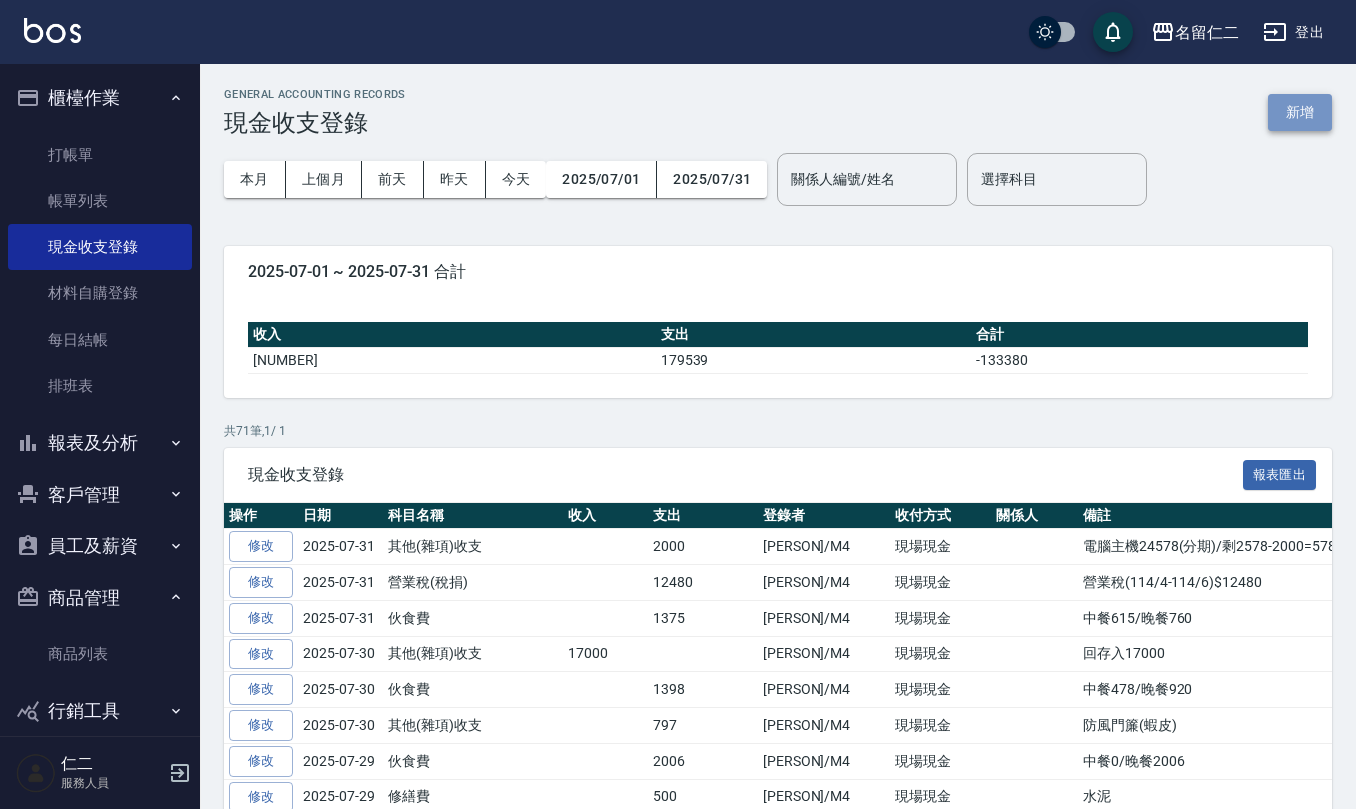 click on "新增" at bounding box center [1300, 112] 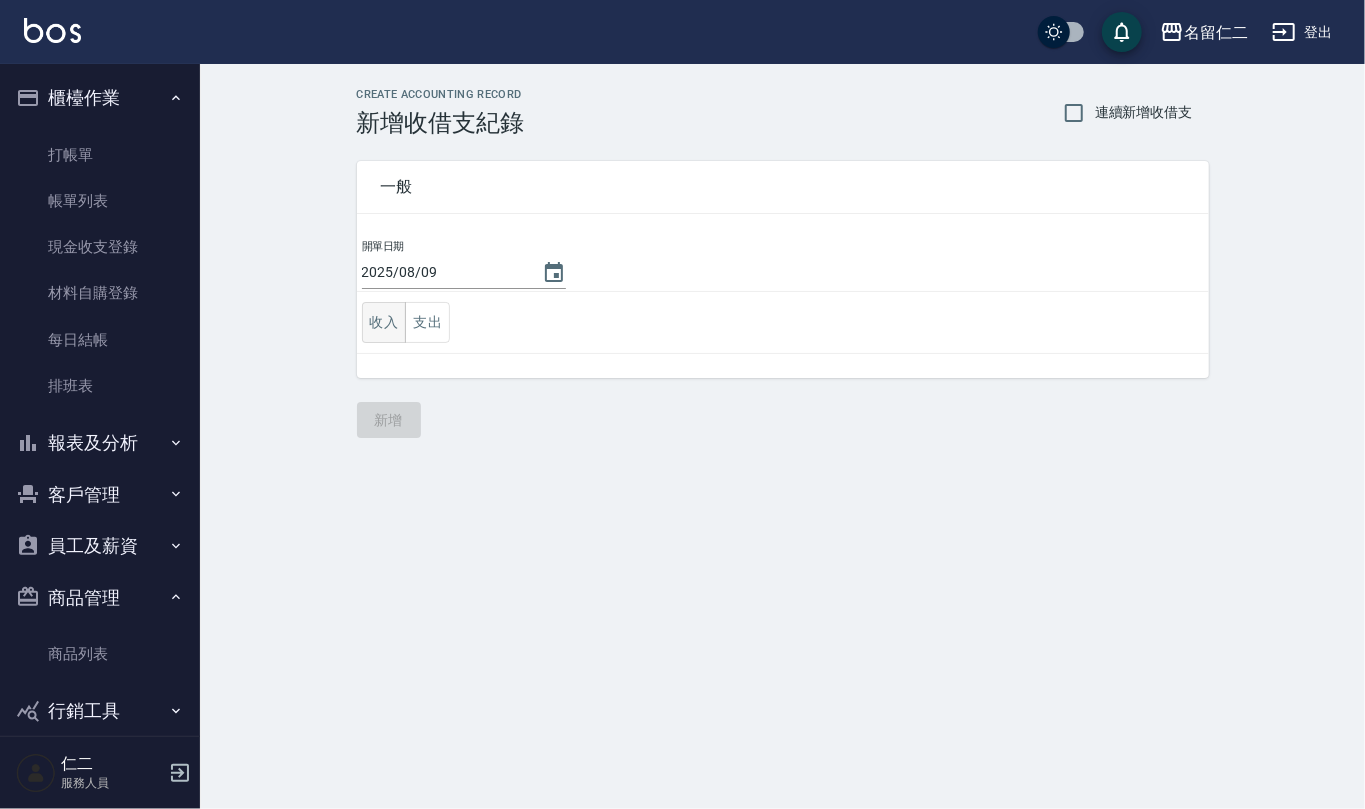 click on "收入" at bounding box center (384, 322) 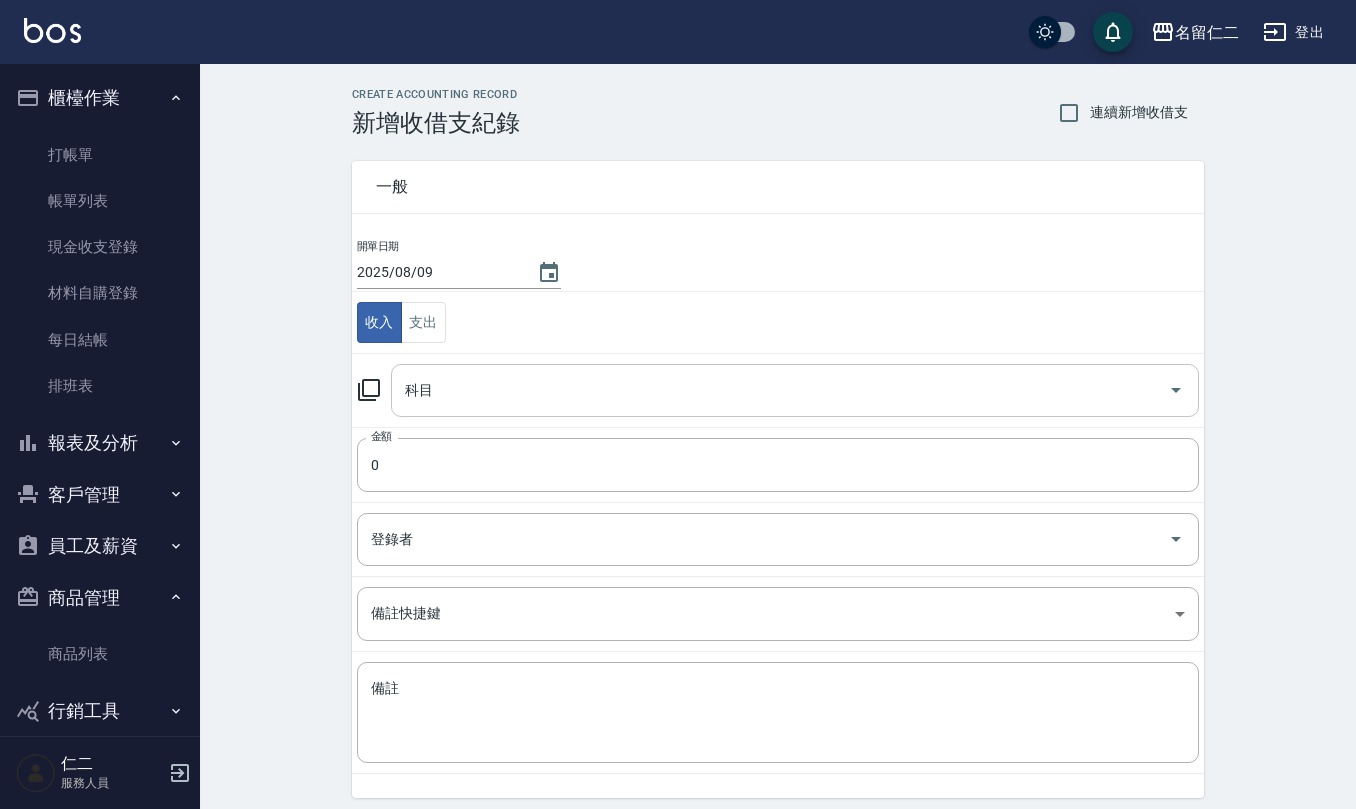 click on "科目" at bounding box center [780, 390] 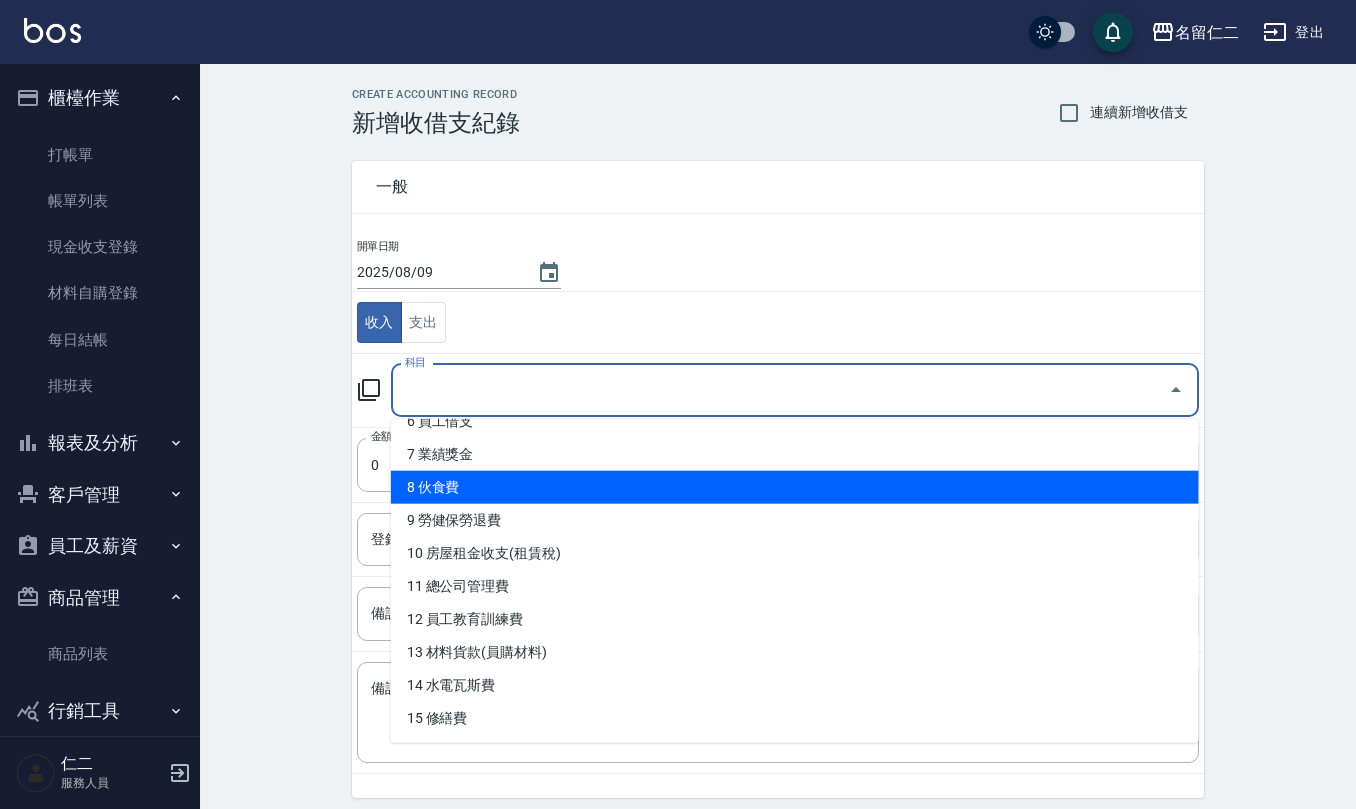 scroll, scrollTop: 266, scrollLeft: 0, axis: vertical 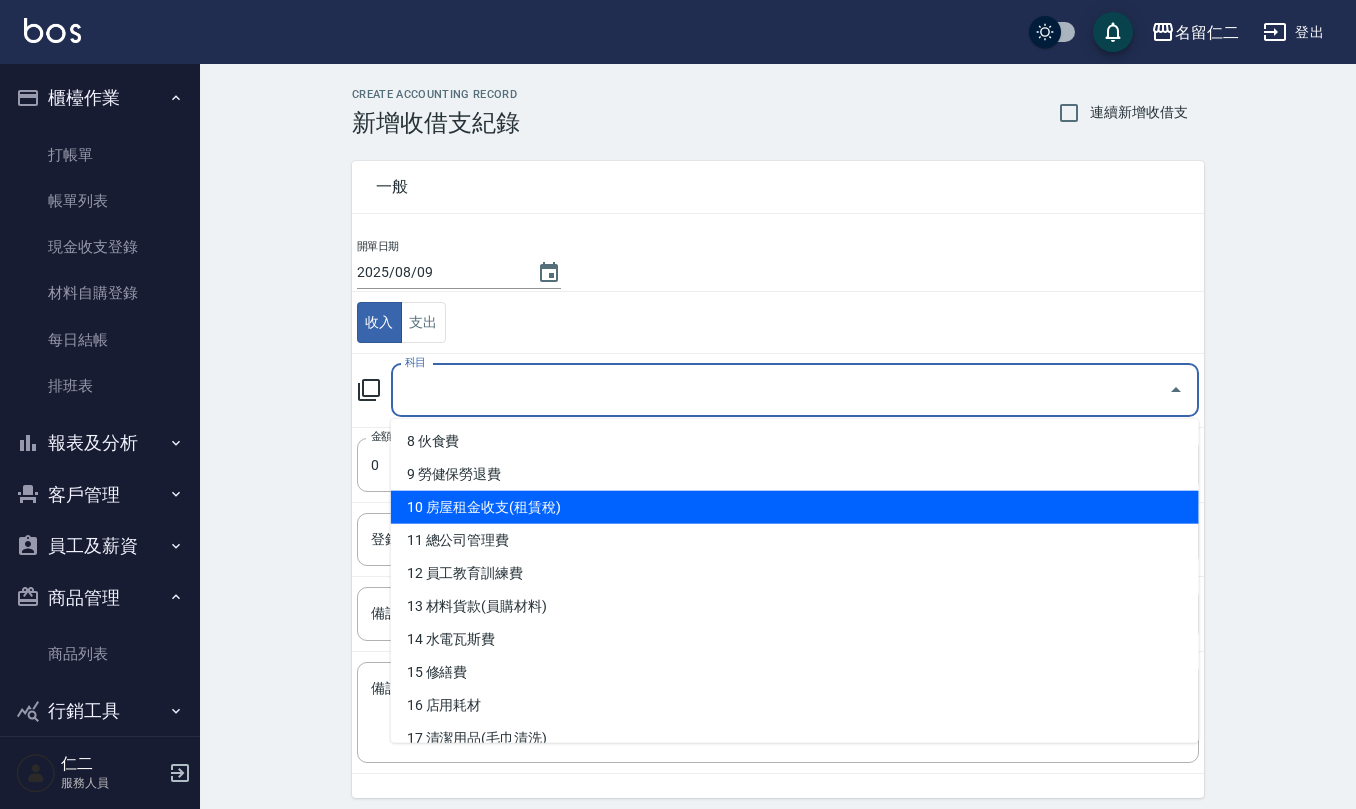 click on "10 房屋租金收支(租賃稅)" at bounding box center (795, 507) 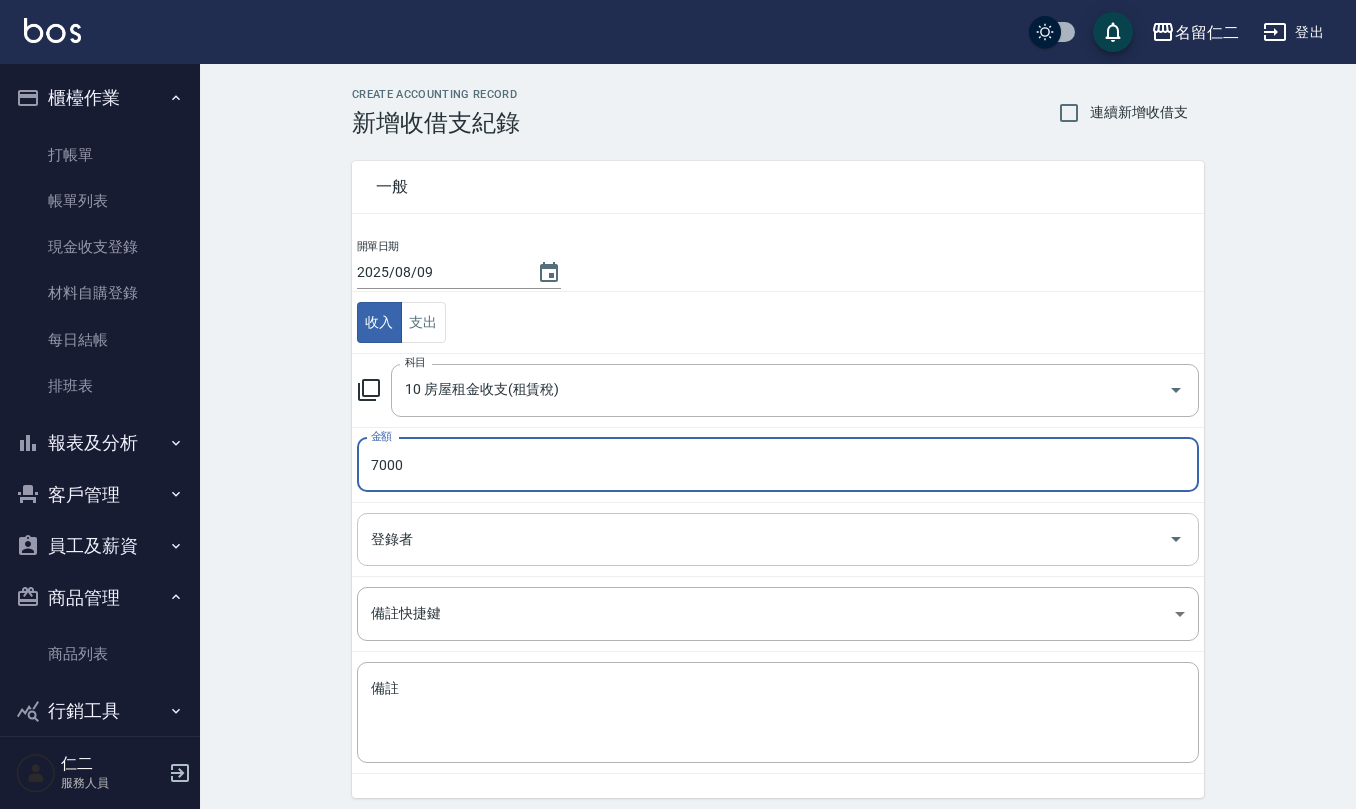 type on "7000" 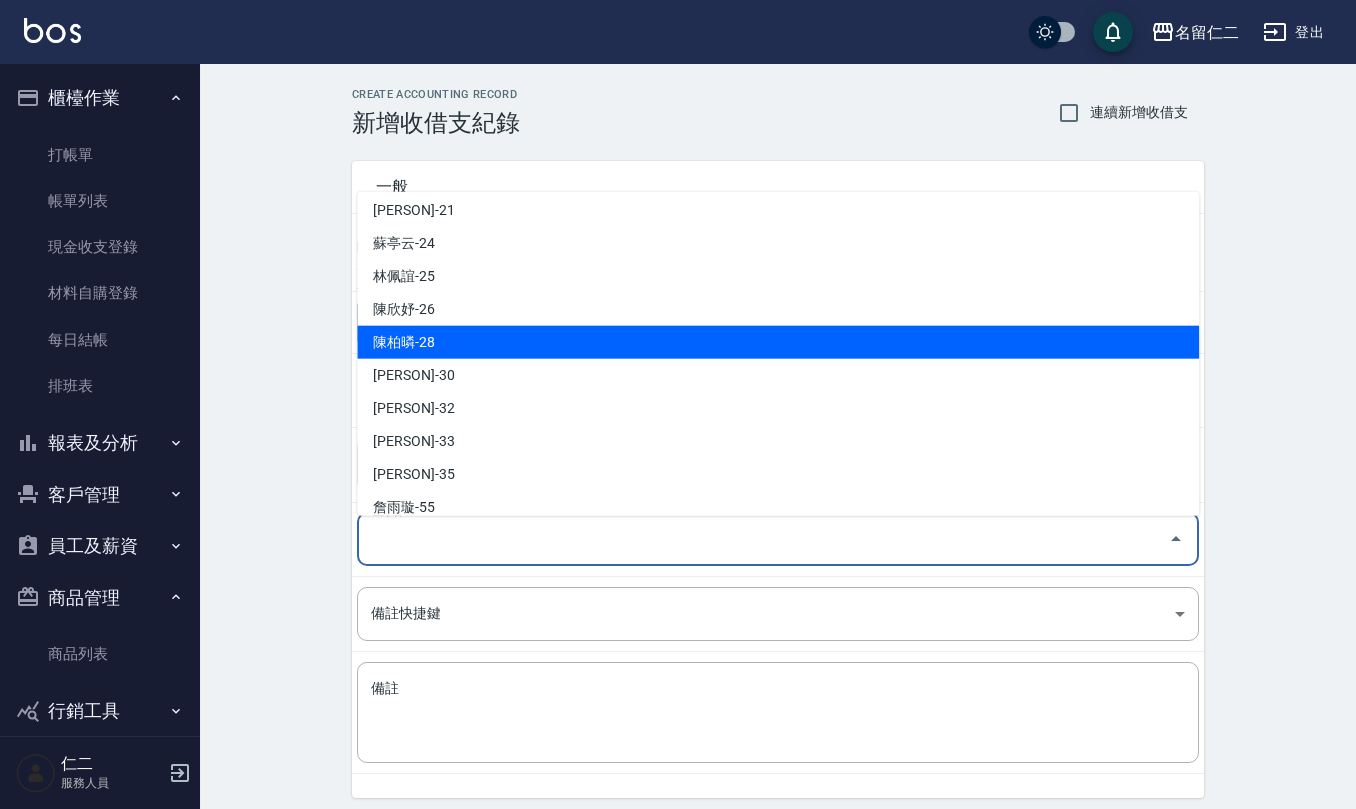 scroll, scrollTop: 846, scrollLeft: 0, axis: vertical 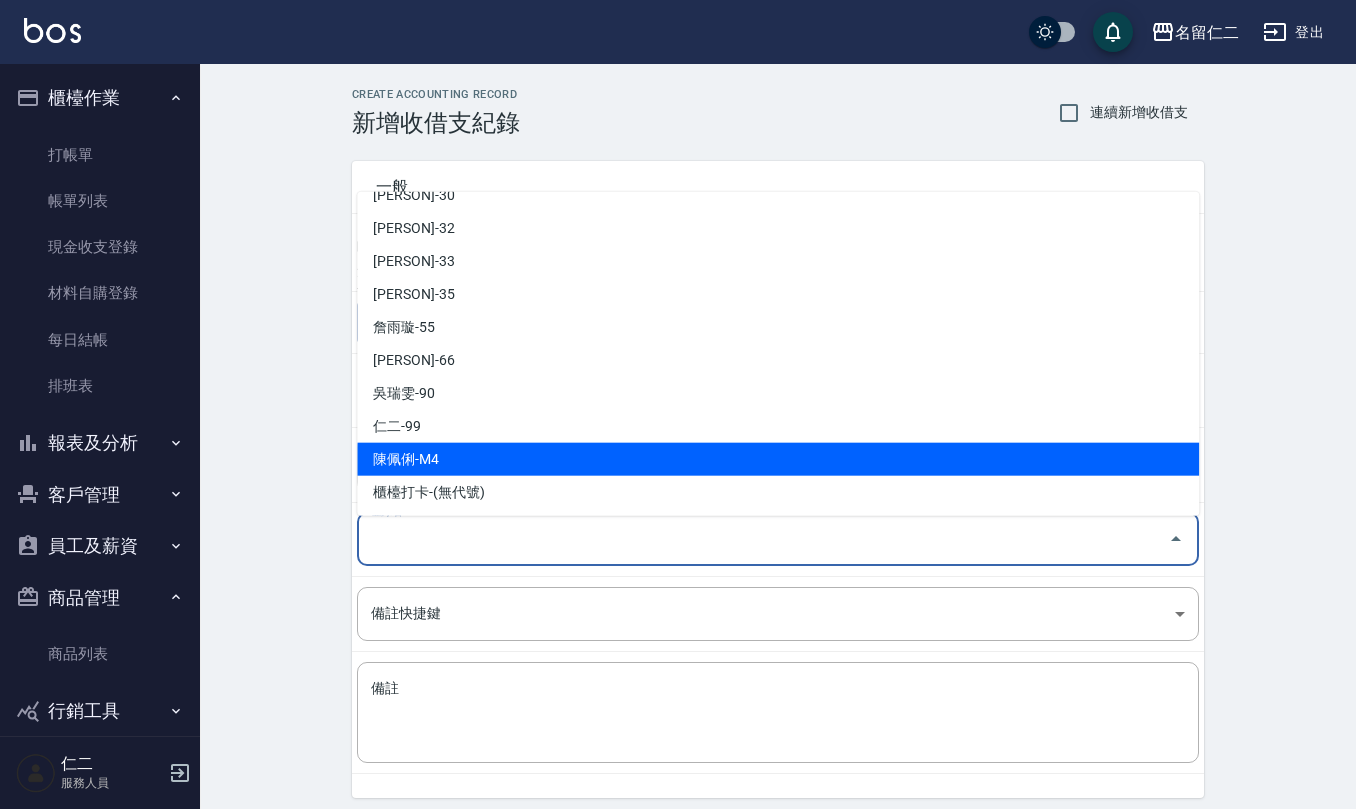 click on "陳佩俐-M4" at bounding box center (778, 459) 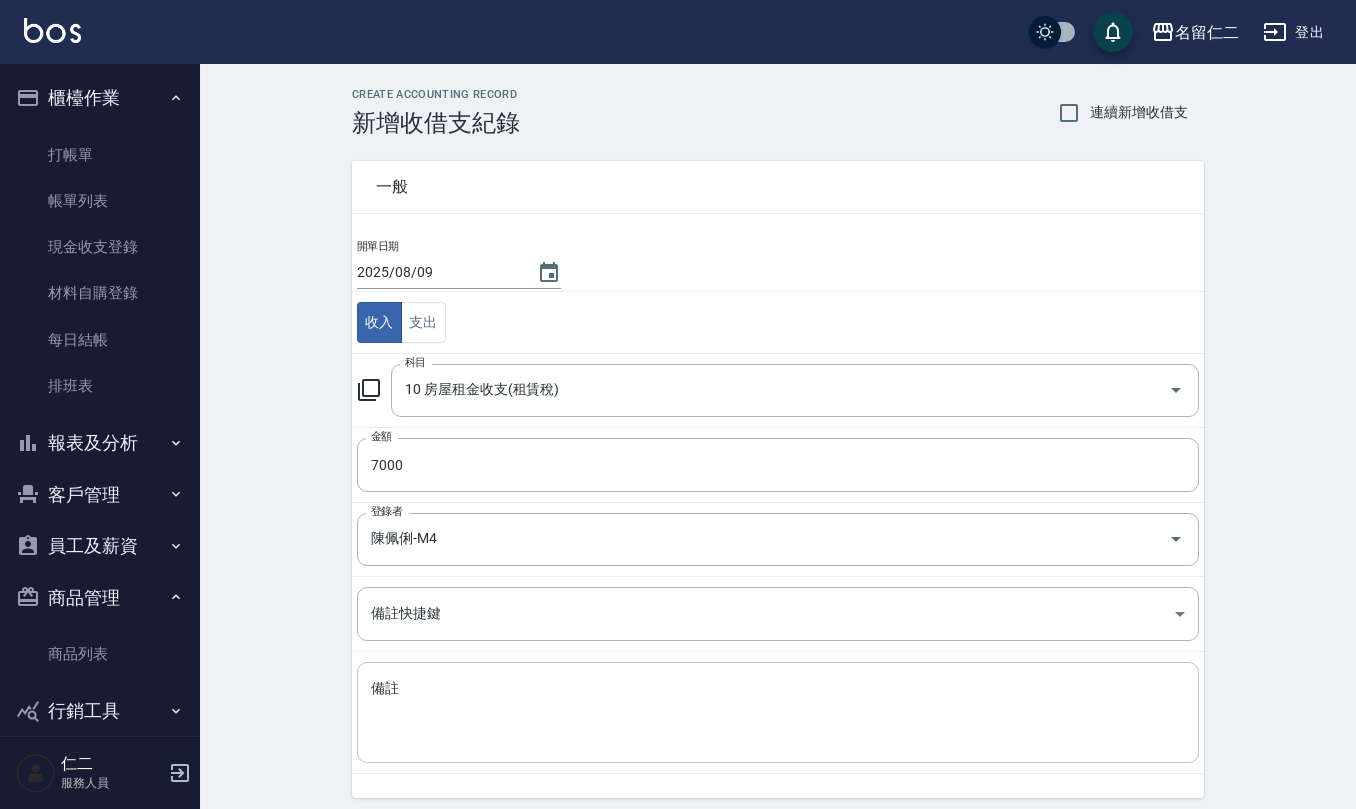 click on "x 備註" at bounding box center (778, 712) 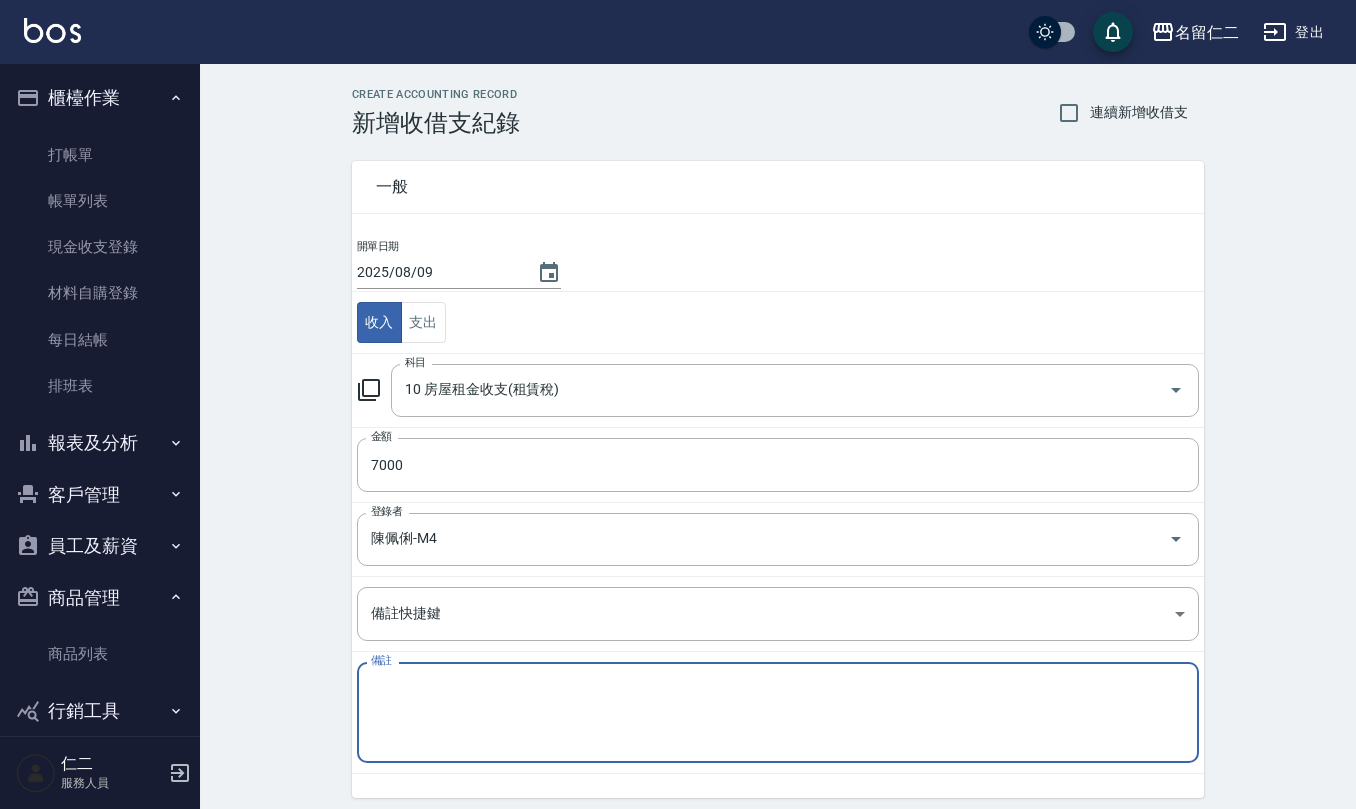 paste on "霧眉師(第二間室)入114/7月租金7000" 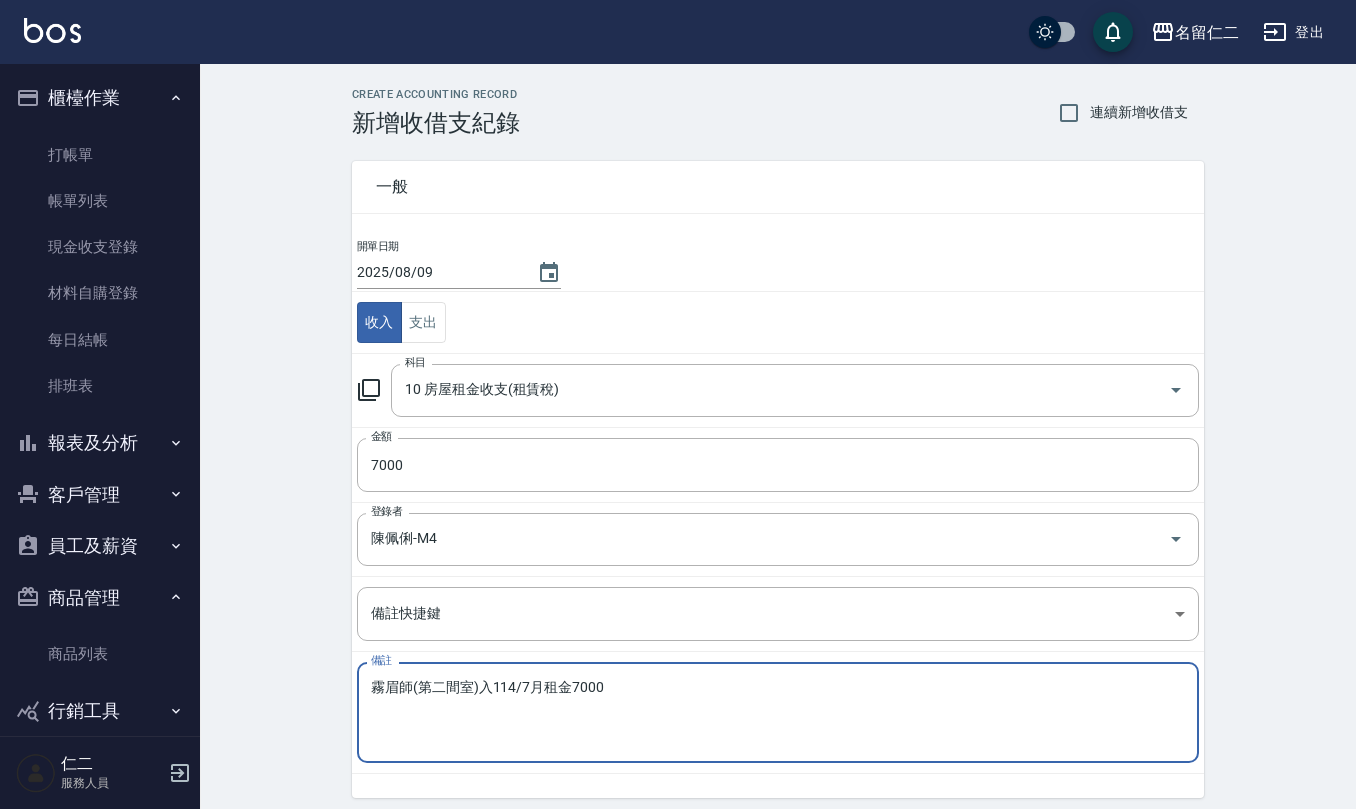 click on "霧眉師(第二間室)入114/7月租金7000" at bounding box center [778, 713] 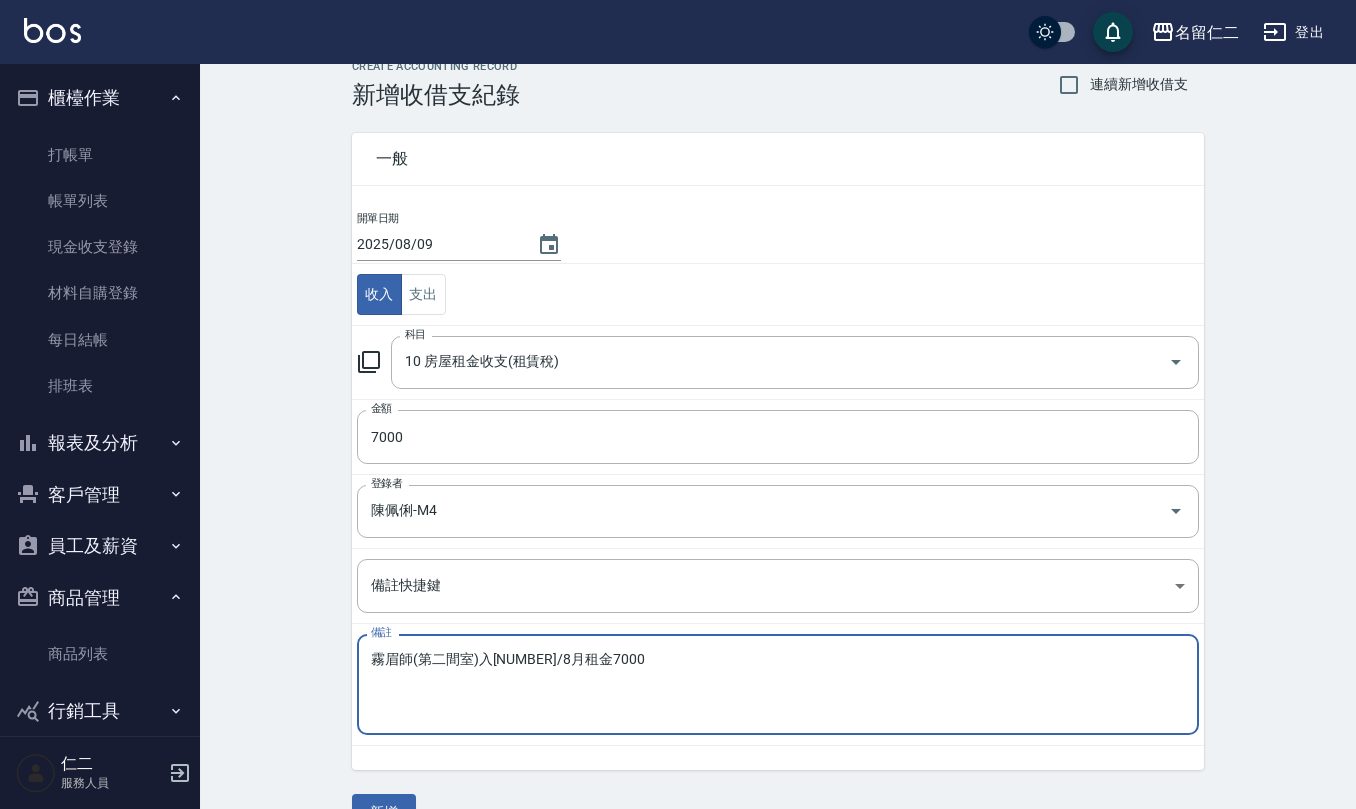 scroll, scrollTop: 76, scrollLeft: 0, axis: vertical 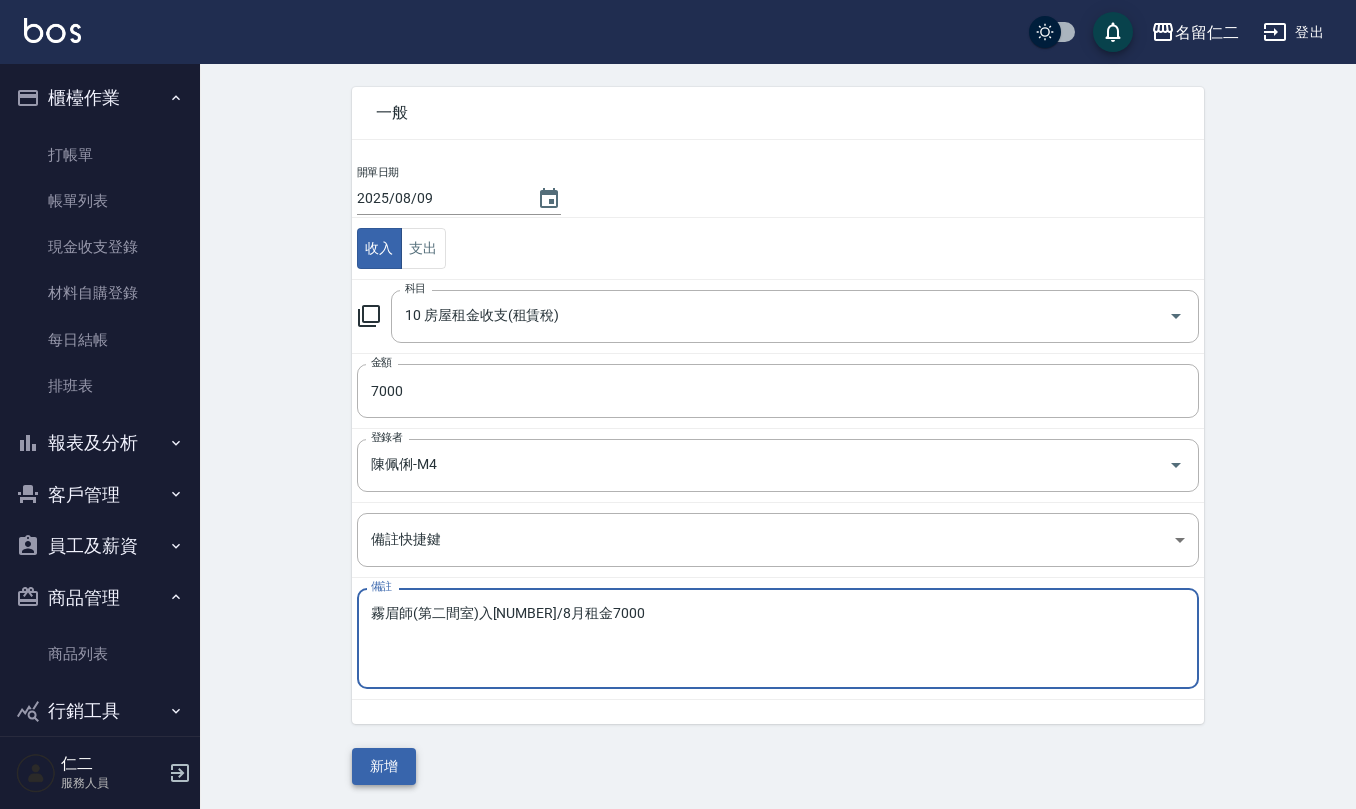 type on "霧眉師(第二間室)入[NUMBER]/8月租金7000" 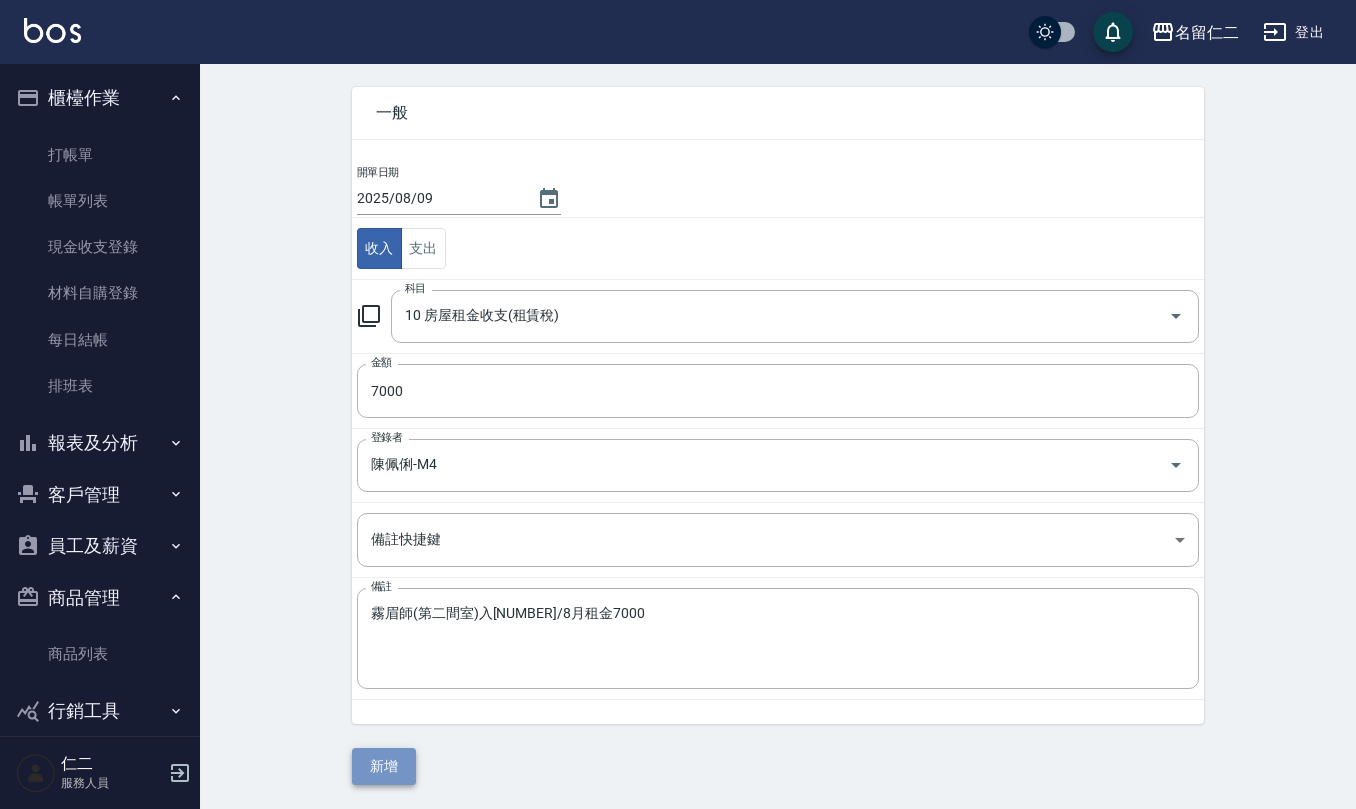 click on "新增" at bounding box center [384, 766] 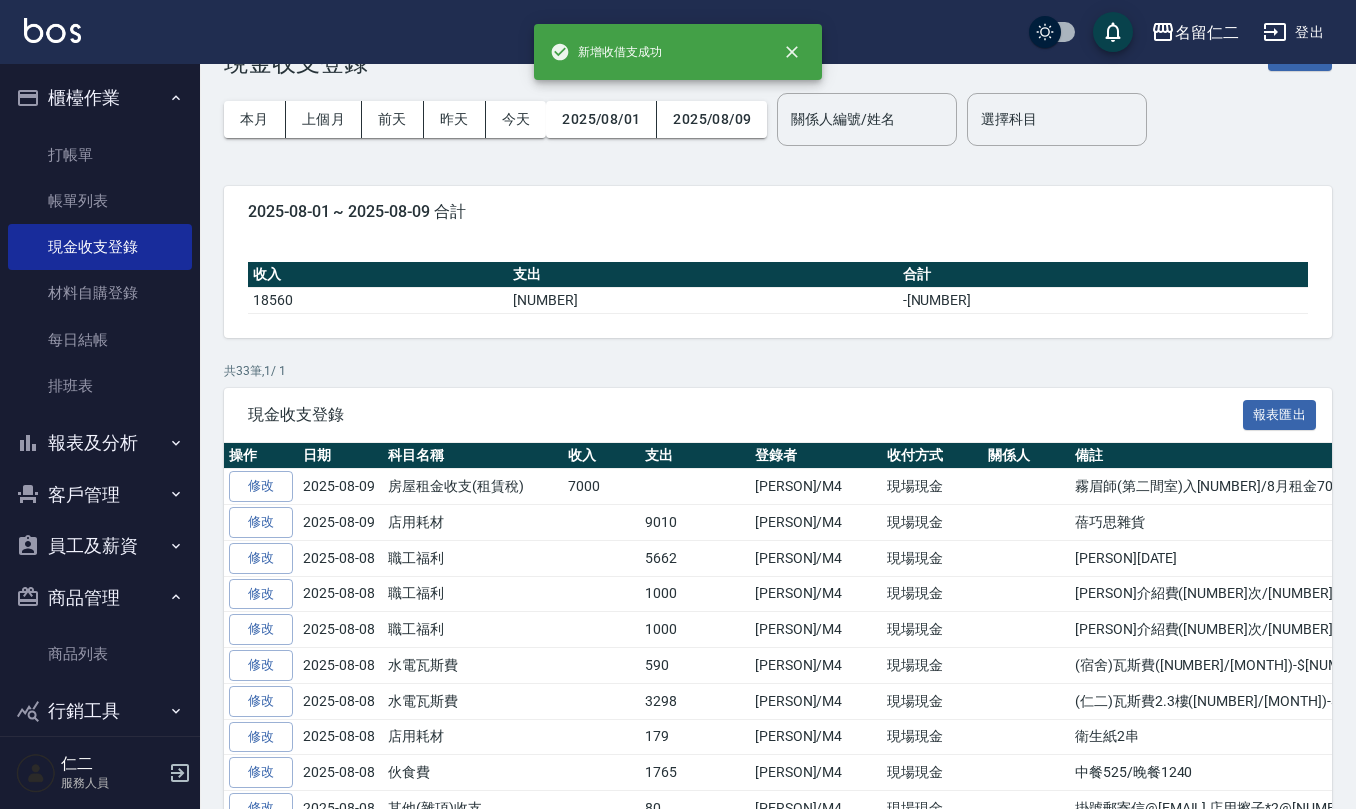 scroll, scrollTop: 0, scrollLeft: 0, axis: both 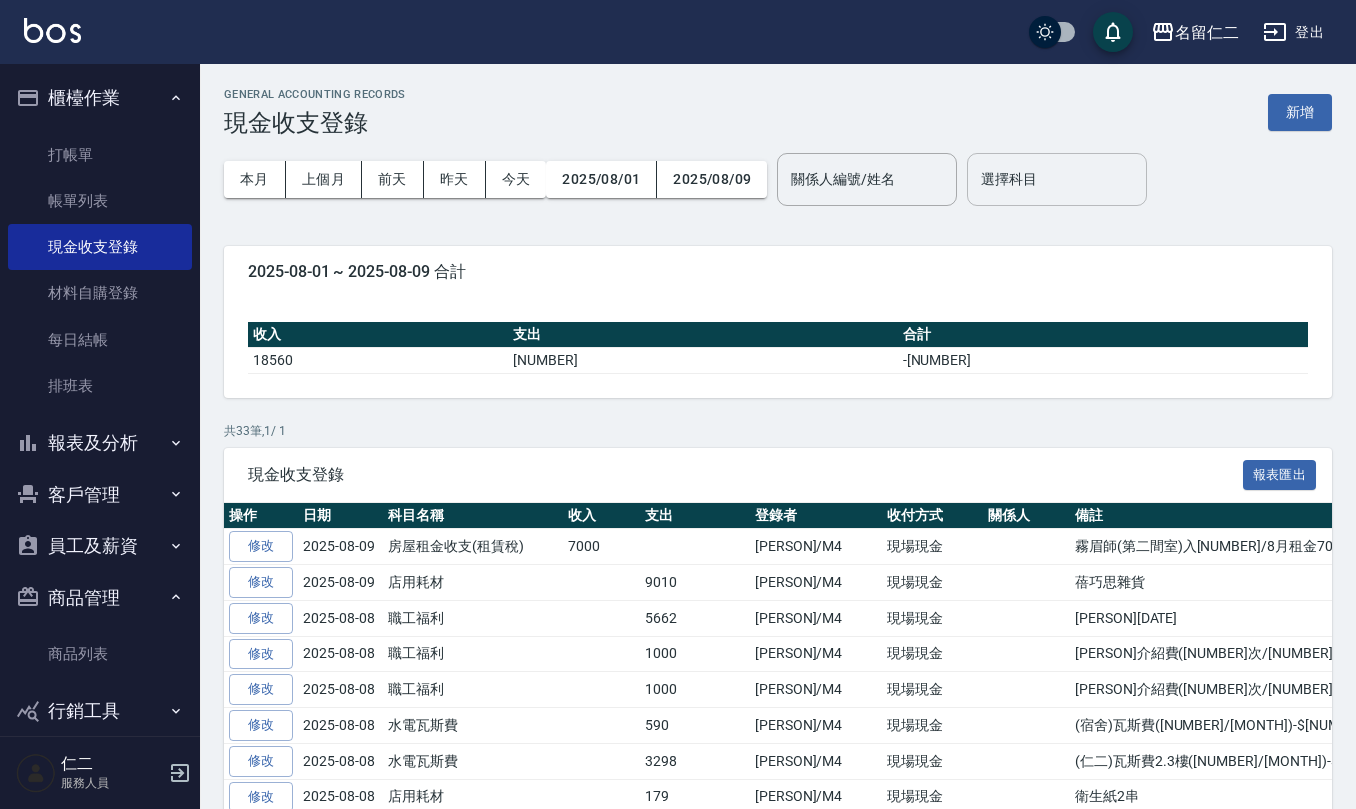 click on "選擇科目" at bounding box center [1057, 179] 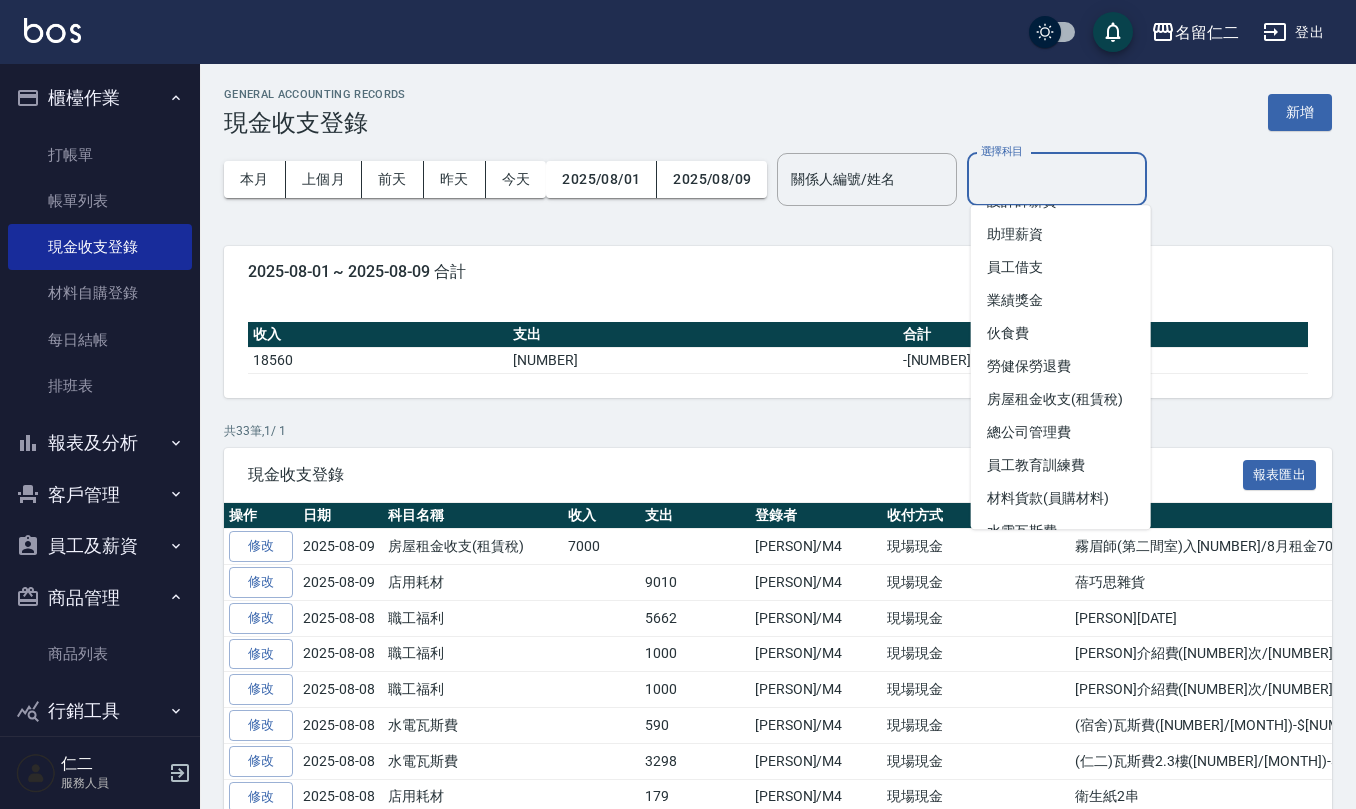 scroll, scrollTop: 133, scrollLeft: 0, axis: vertical 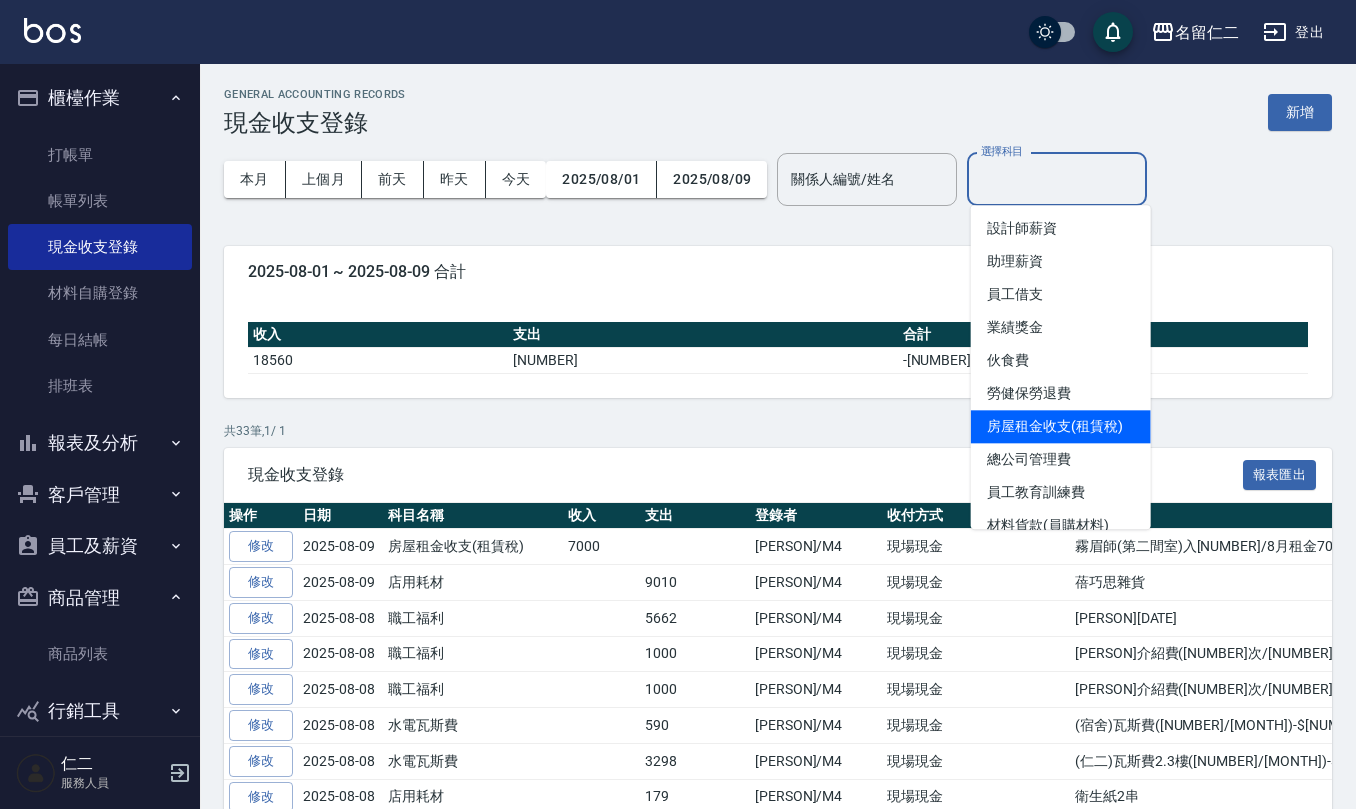 click on "房屋租金收支(租賃稅)" at bounding box center [1061, 426] 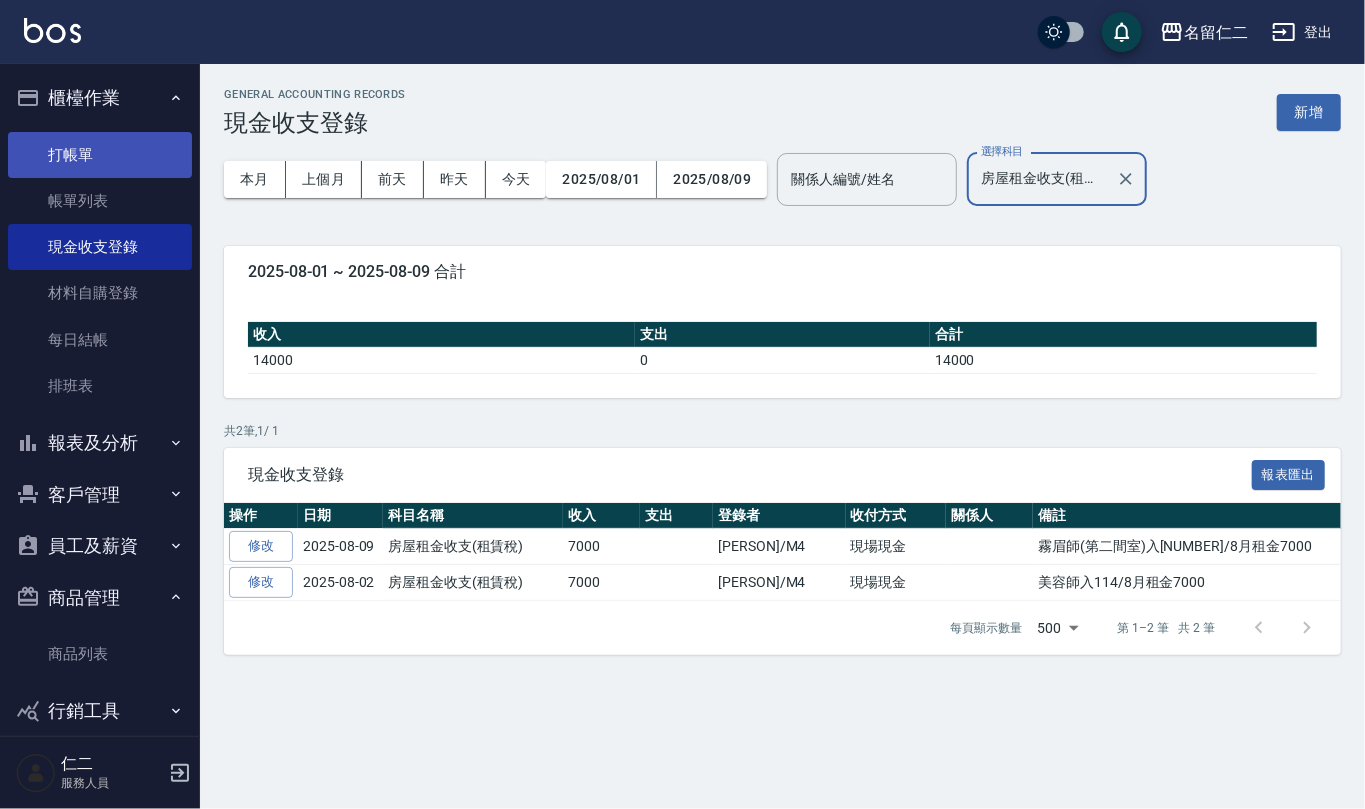 click on "打帳單" at bounding box center (100, 155) 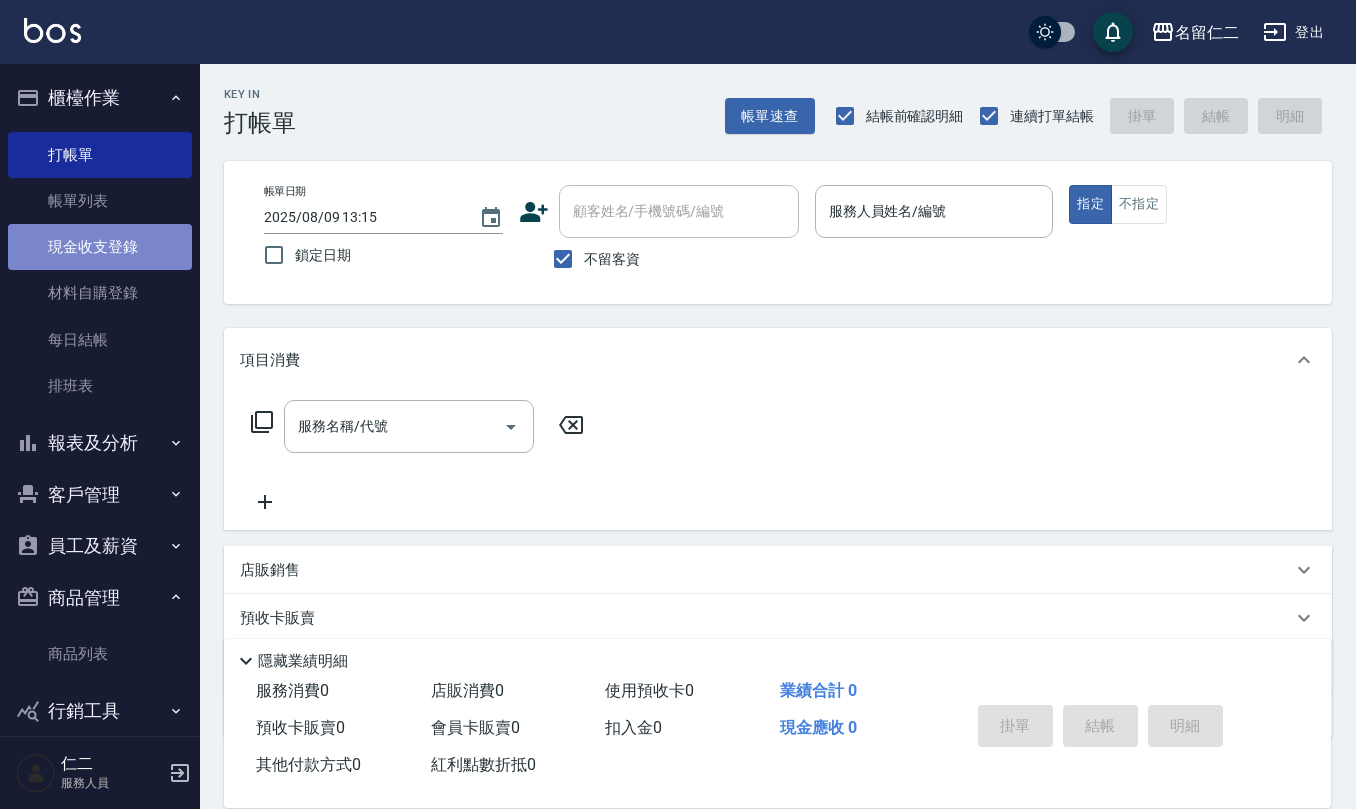 click on "現金收支登錄" at bounding box center (100, 247) 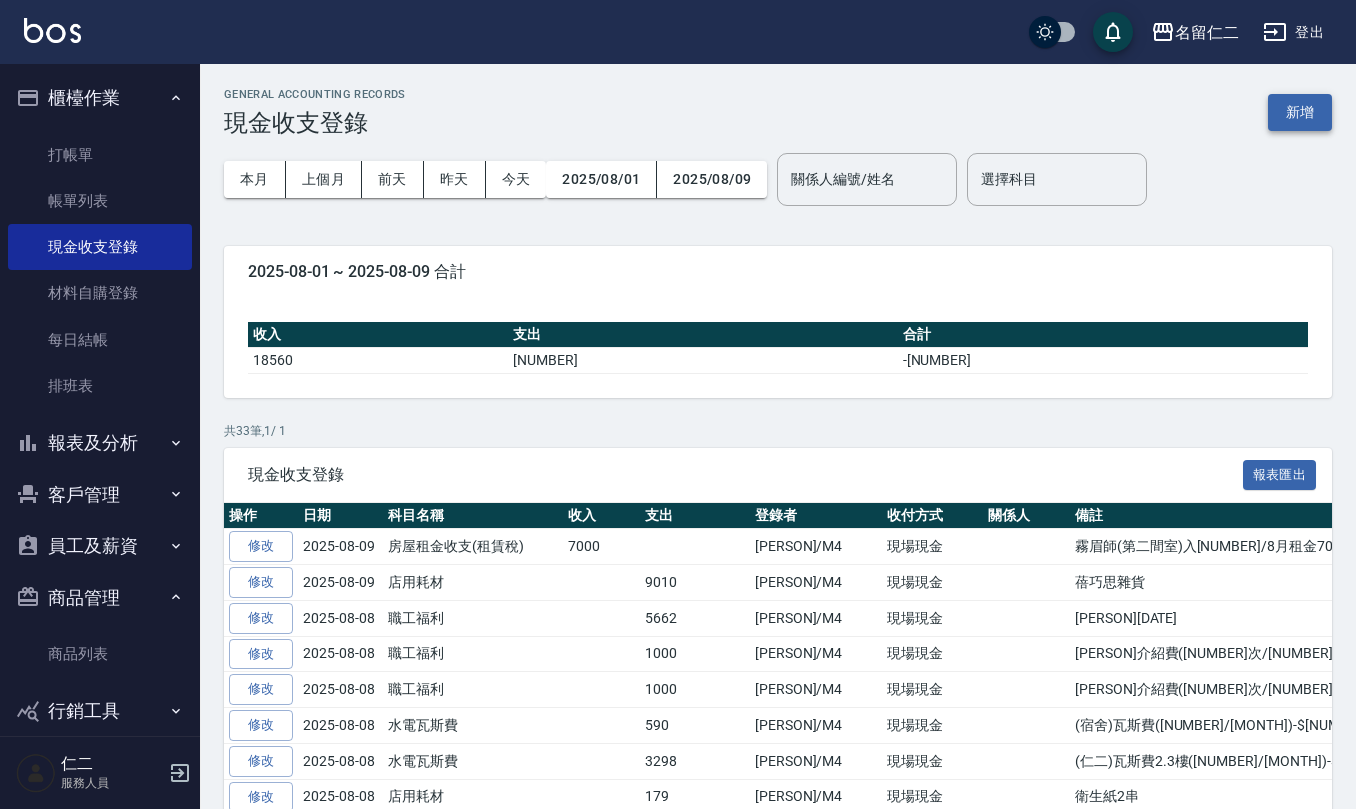click on "新增" at bounding box center (1300, 112) 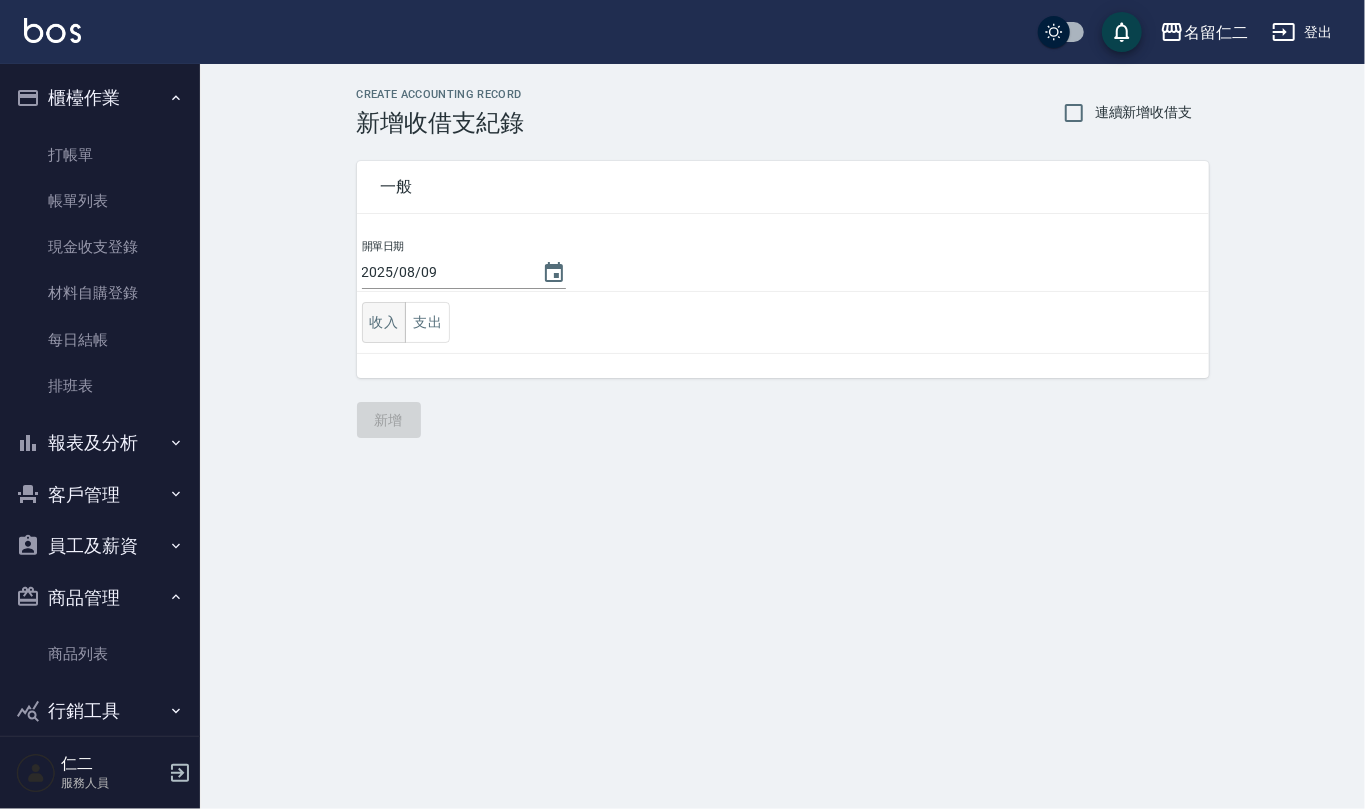 click on "收入" at bounding box center [384, 322] 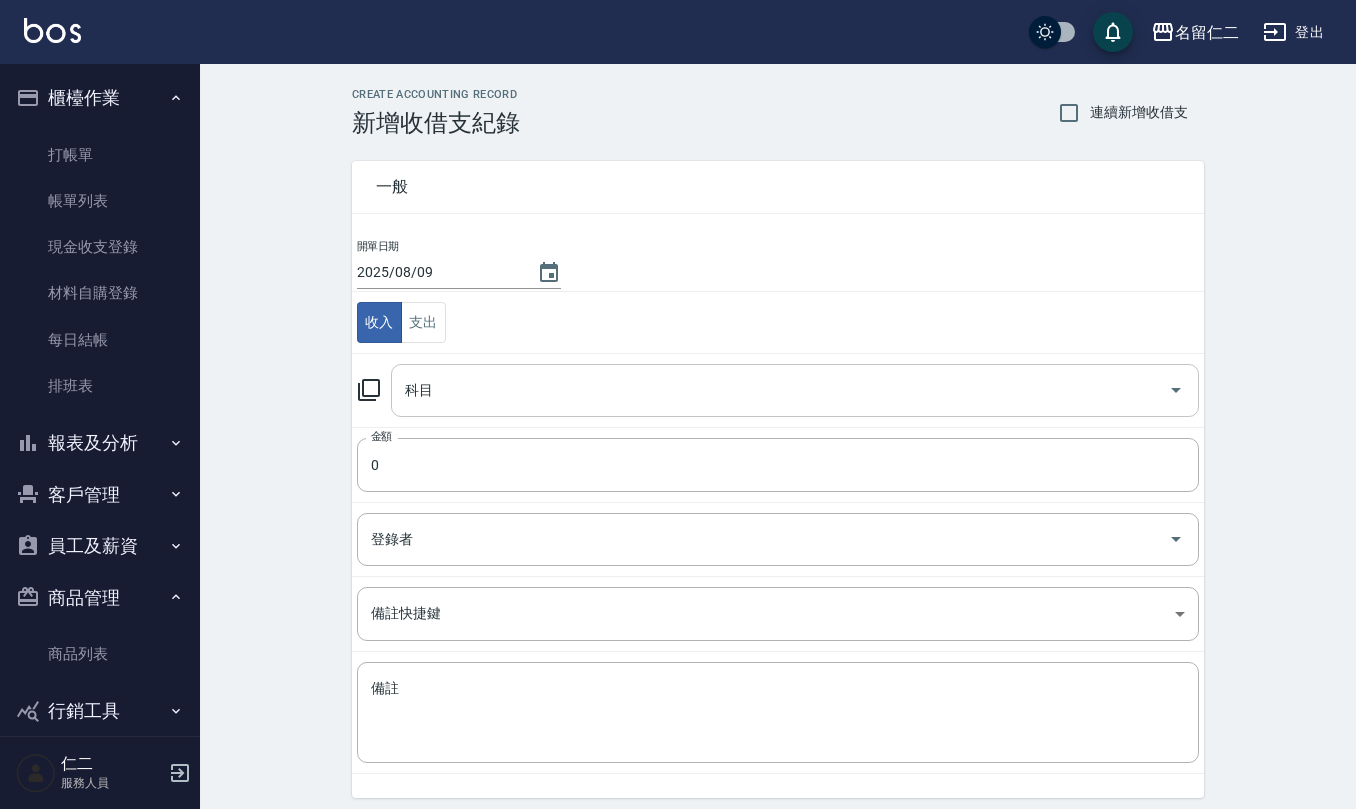 click on "科目" at bounding box center (780, 390) 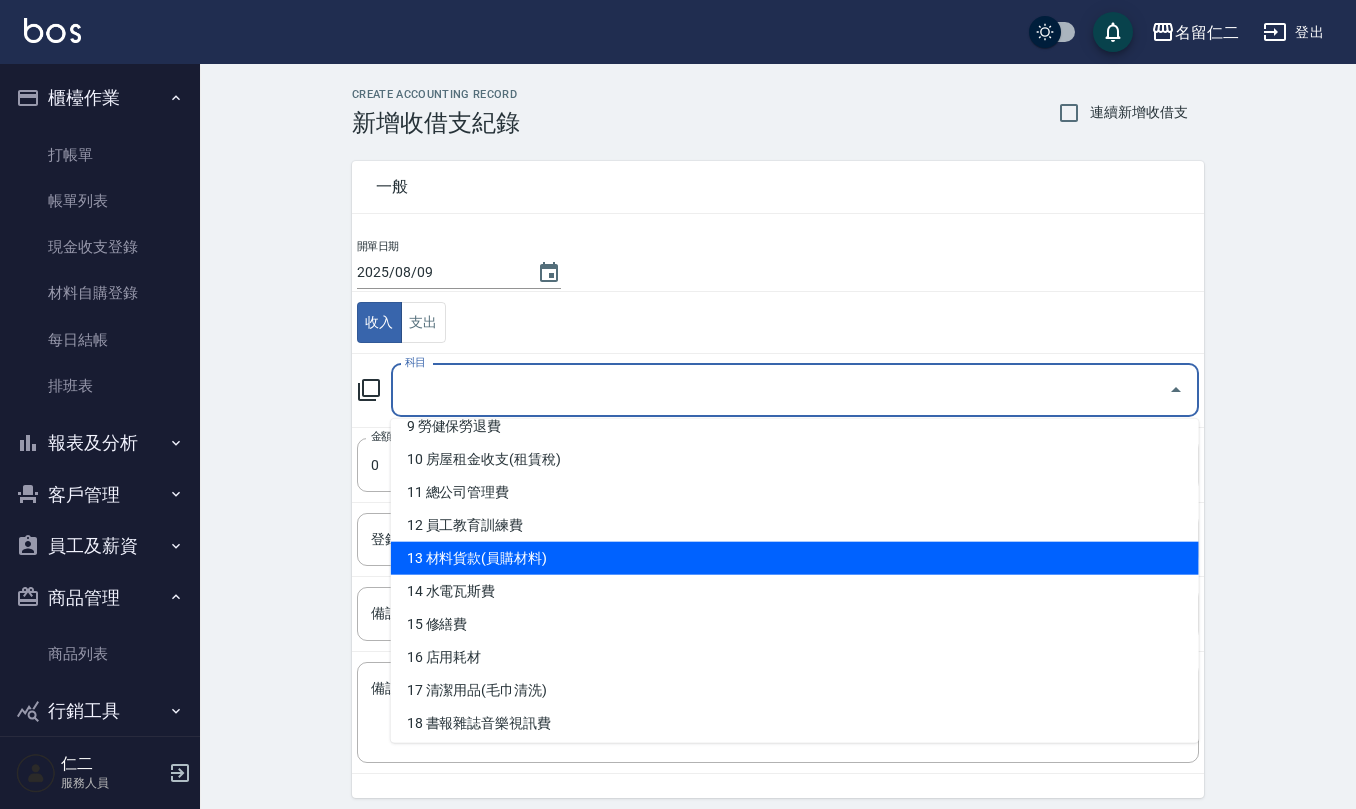 scroll, scrollTop: 400, scrollLeft: 0, axis: vertical 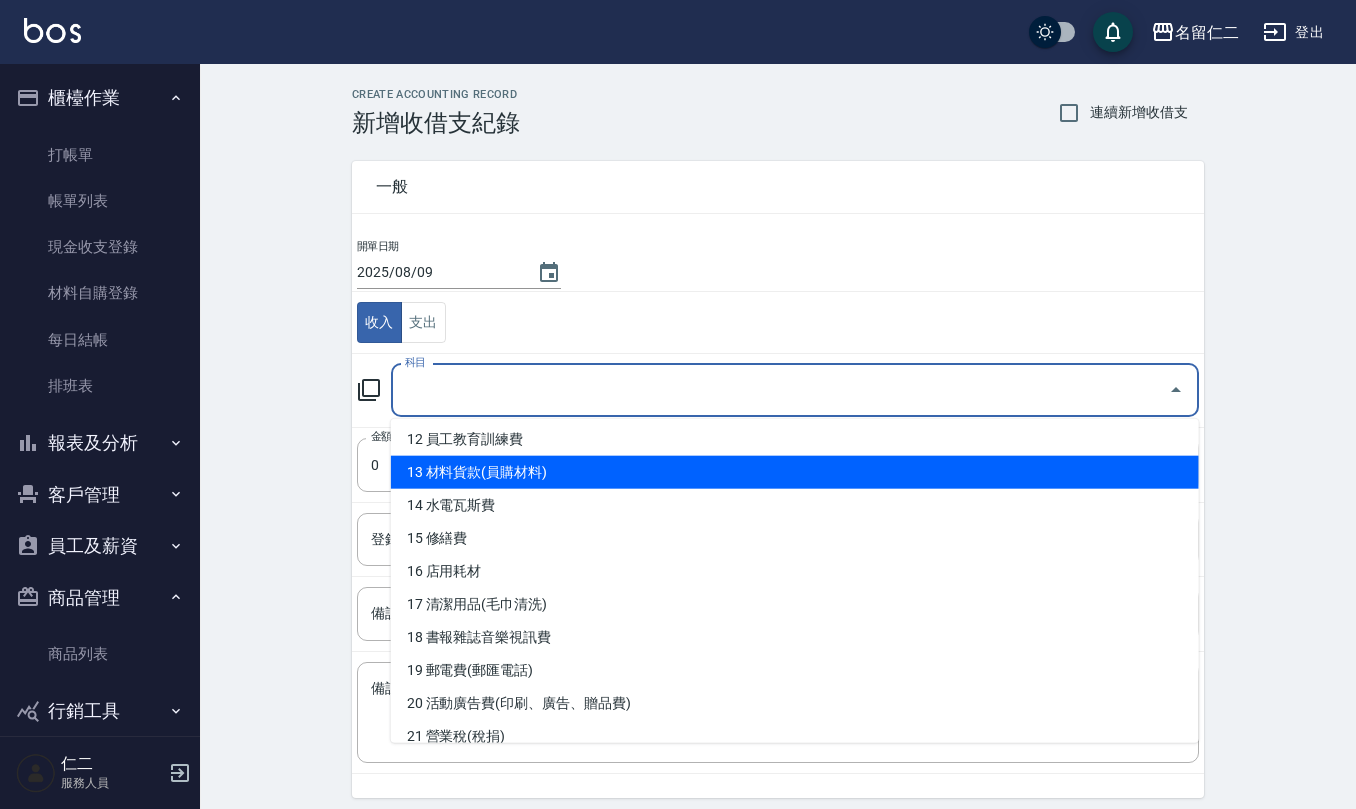 click on "13 材料貨款(員購材料)" at bounding box center [795, 472] 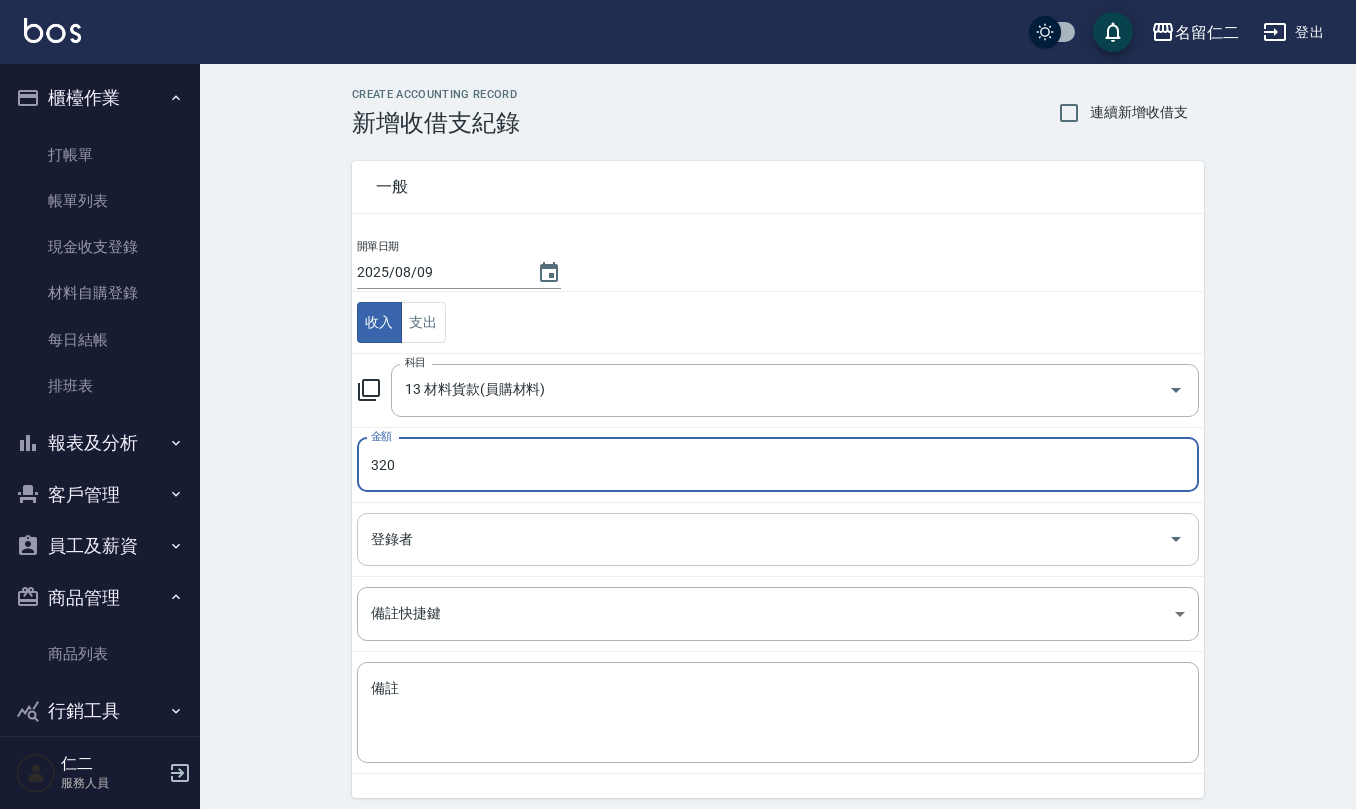 click on "登錄者" at bounding box center (778, 539) 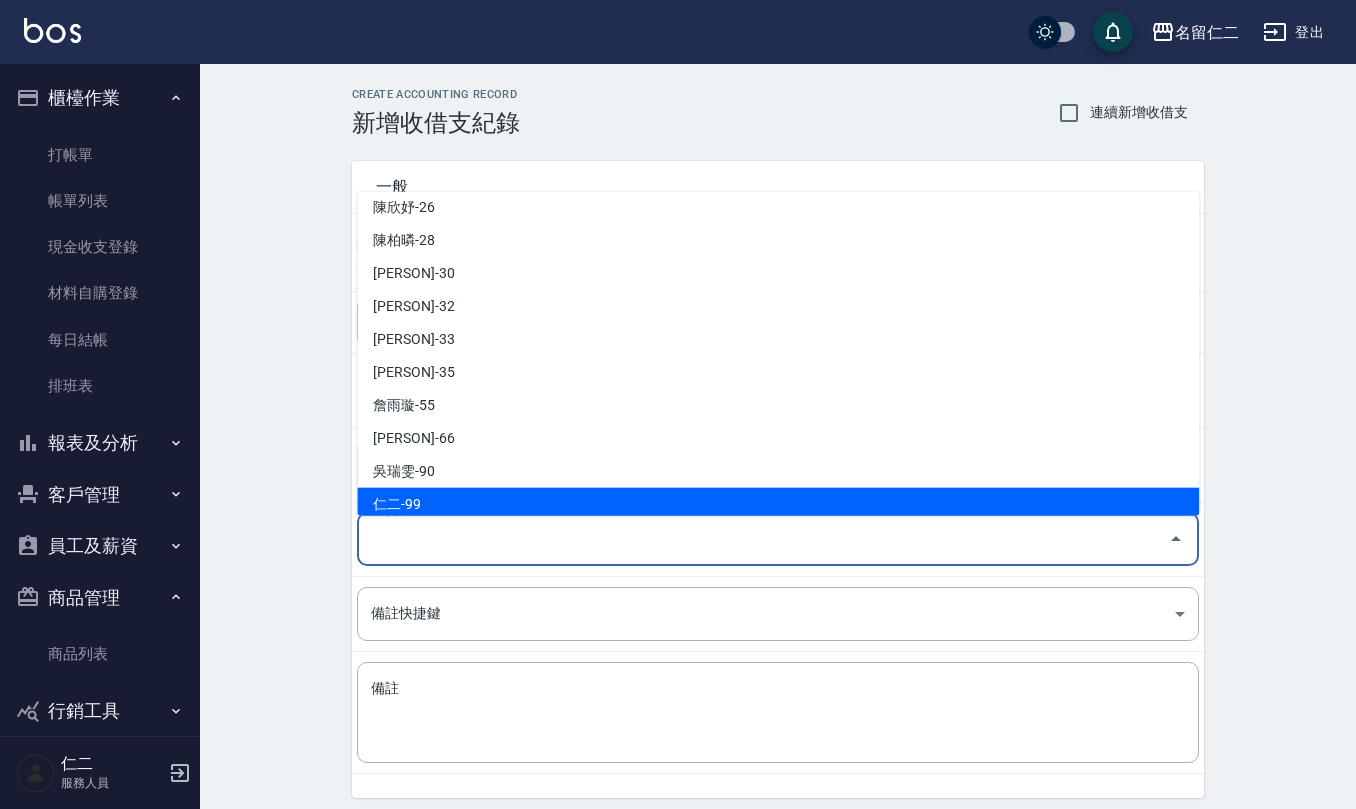 scroll, scrollTop: 846, scrollLeft: 0, axis: vertical 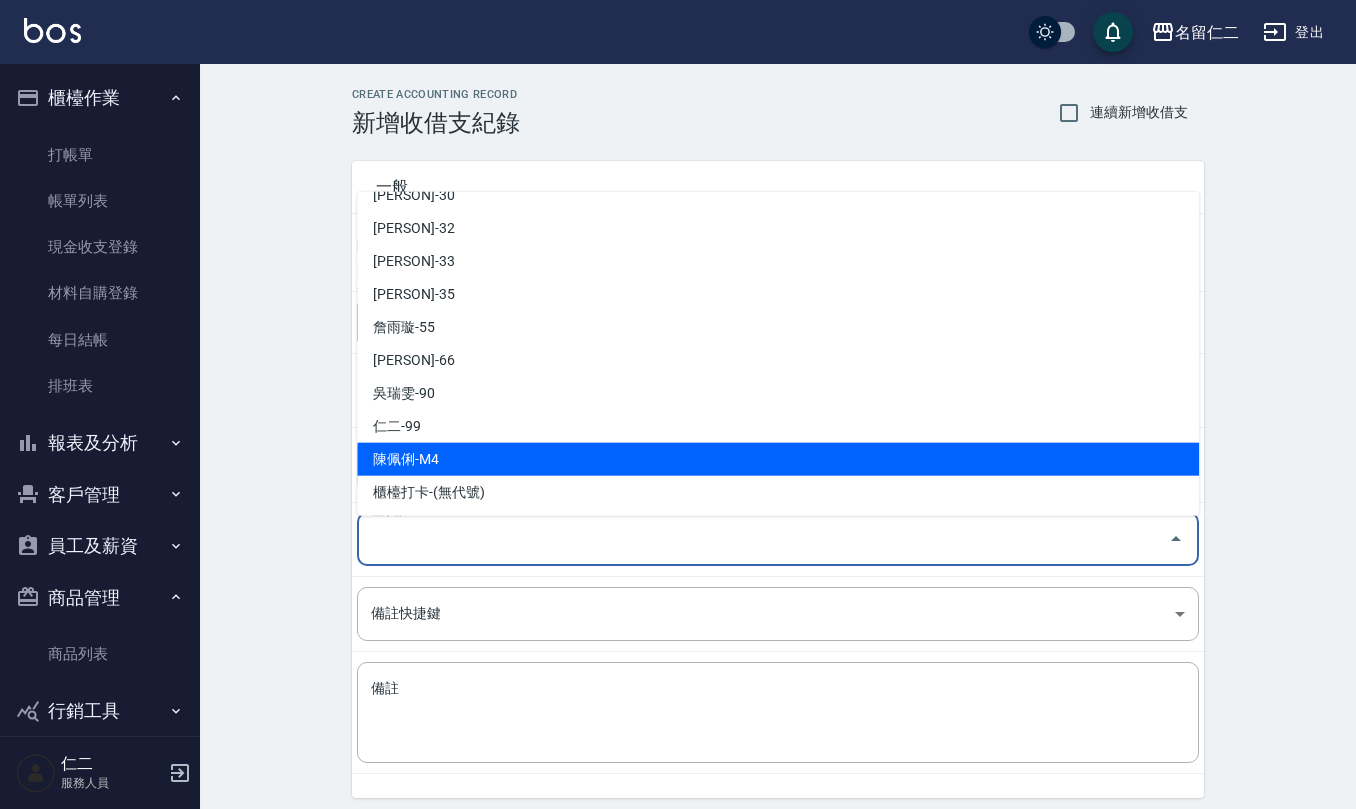 drag, startPoint x: 421, startPoint y: 446, endPoint x: 397, endPoint y: 540, distance: 97.015465 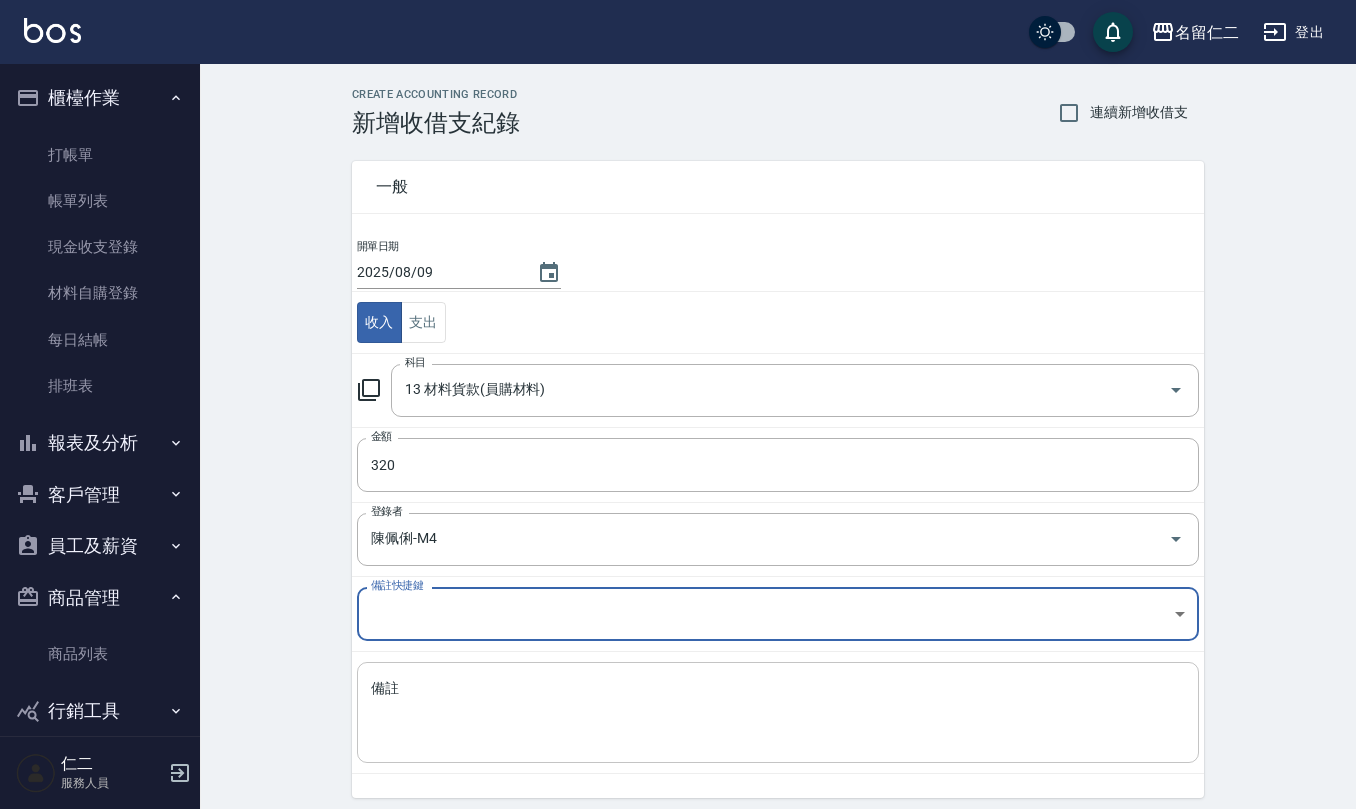 click on "備註" at bounding box center [778, 713] 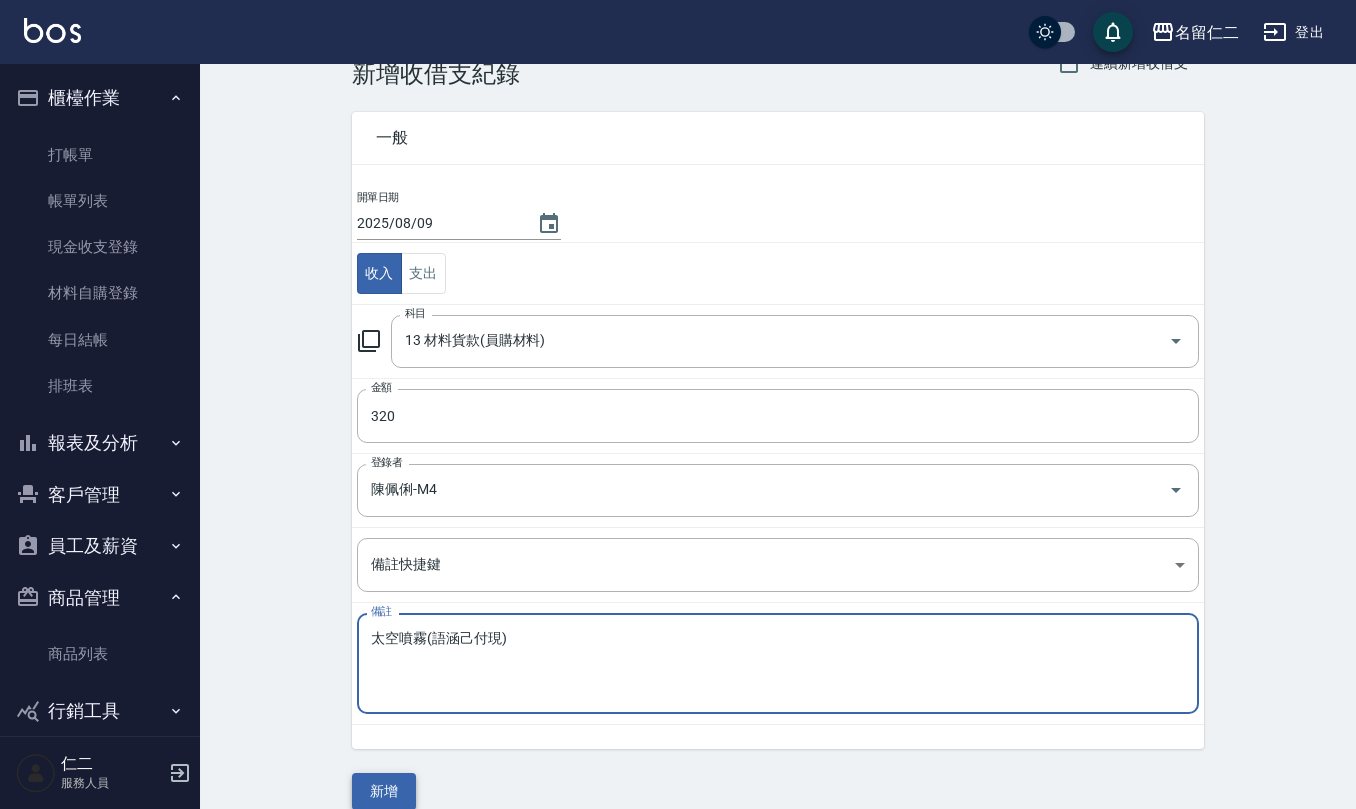scroll, scrollTop: 76, scrollLeft: 0, axis: vertical 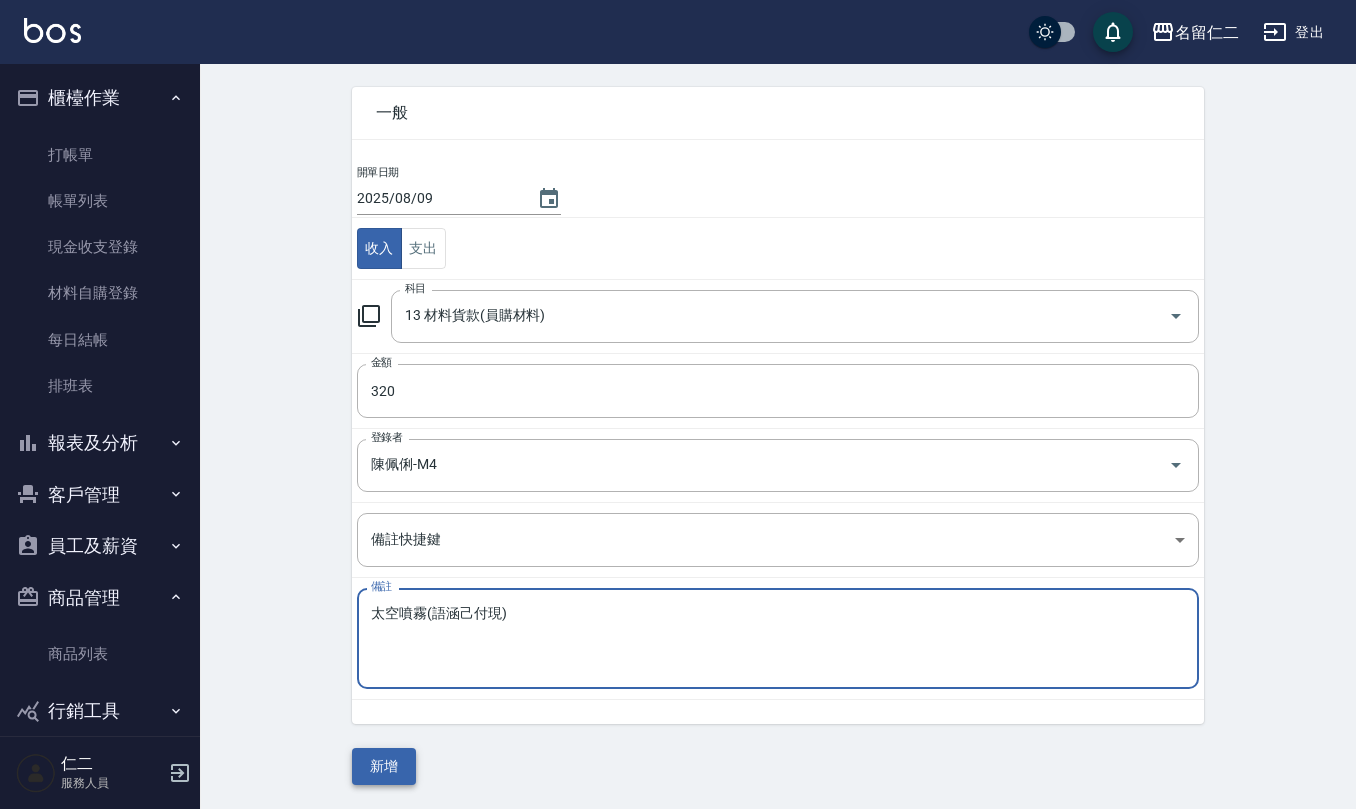 type on "太空噴霧(語涵己付現)" 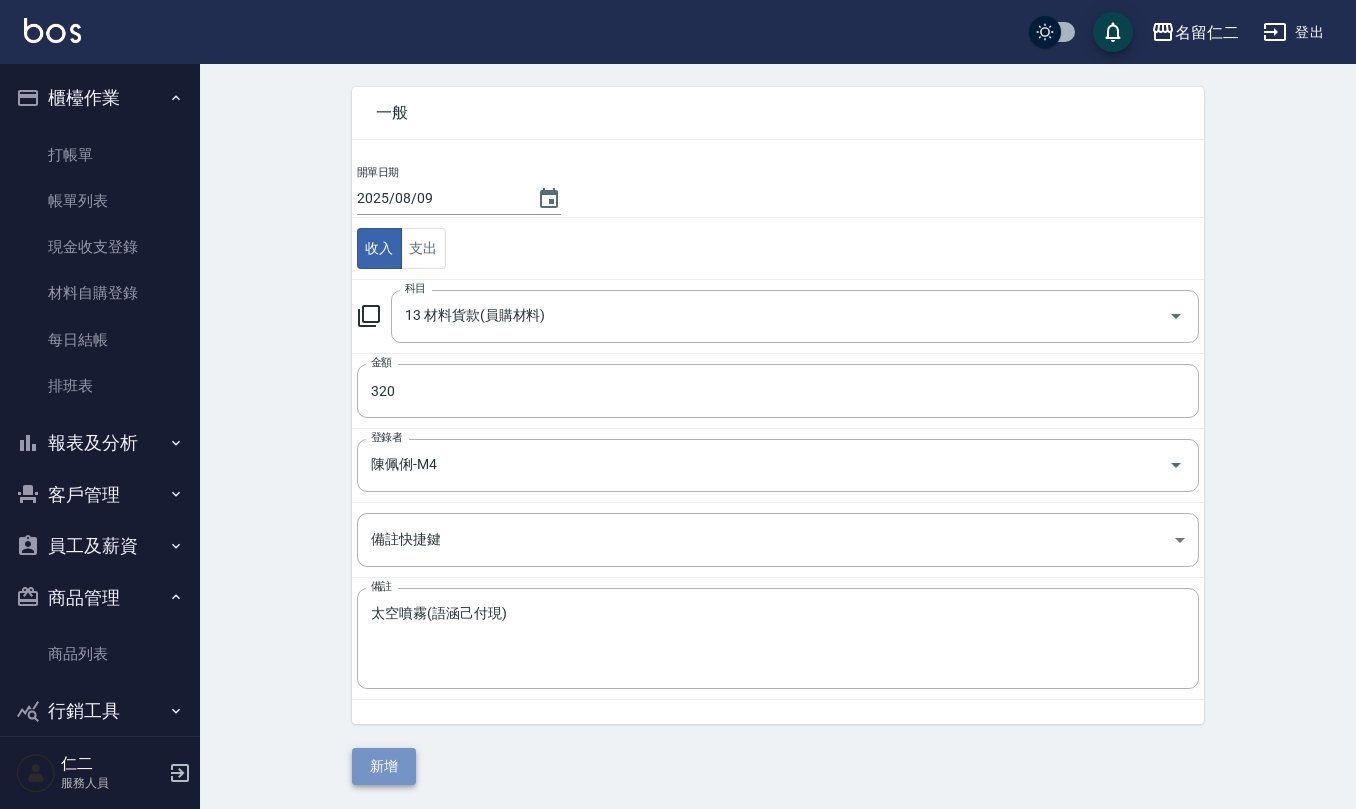 click on "新增" at bounding box center [384, 766] 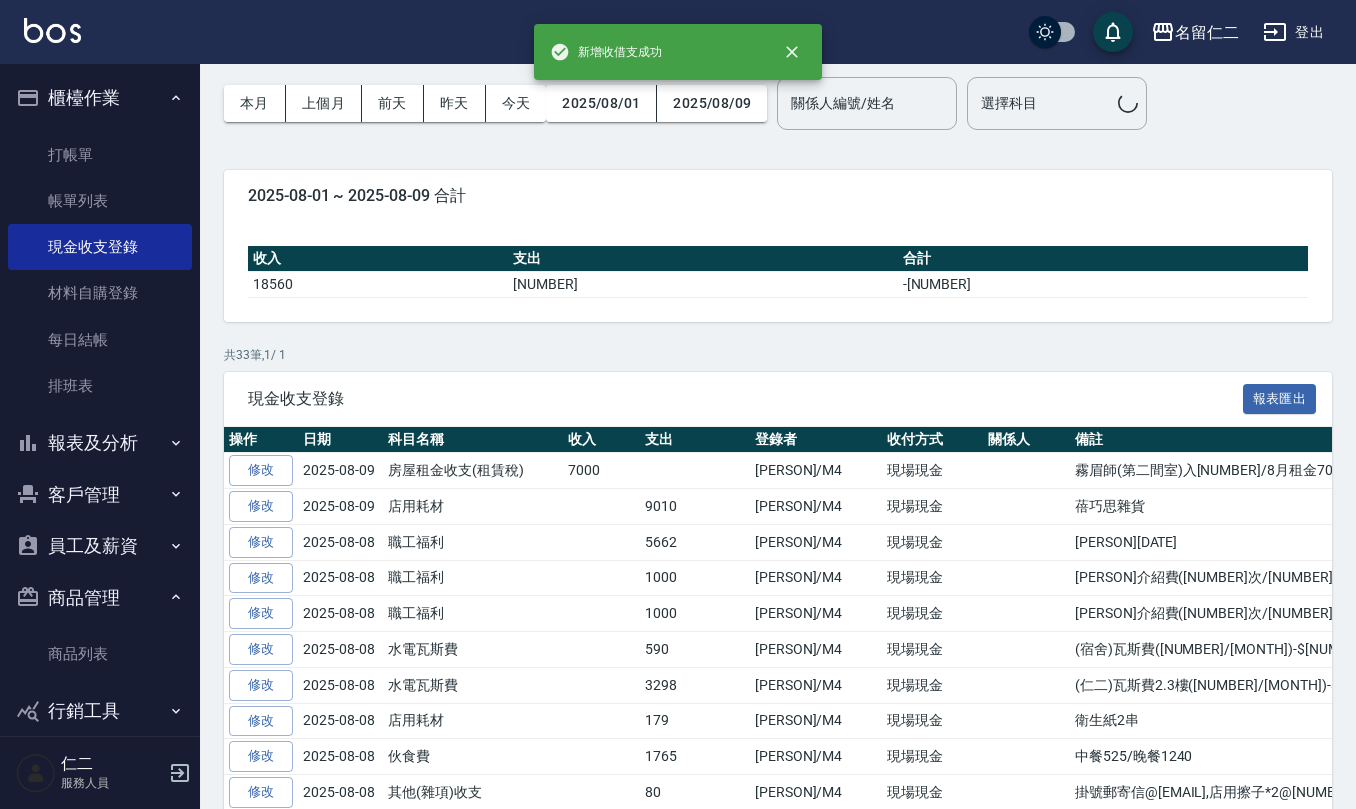 scroll, scrollTop: 0, scrollLeft: 0, axis: both 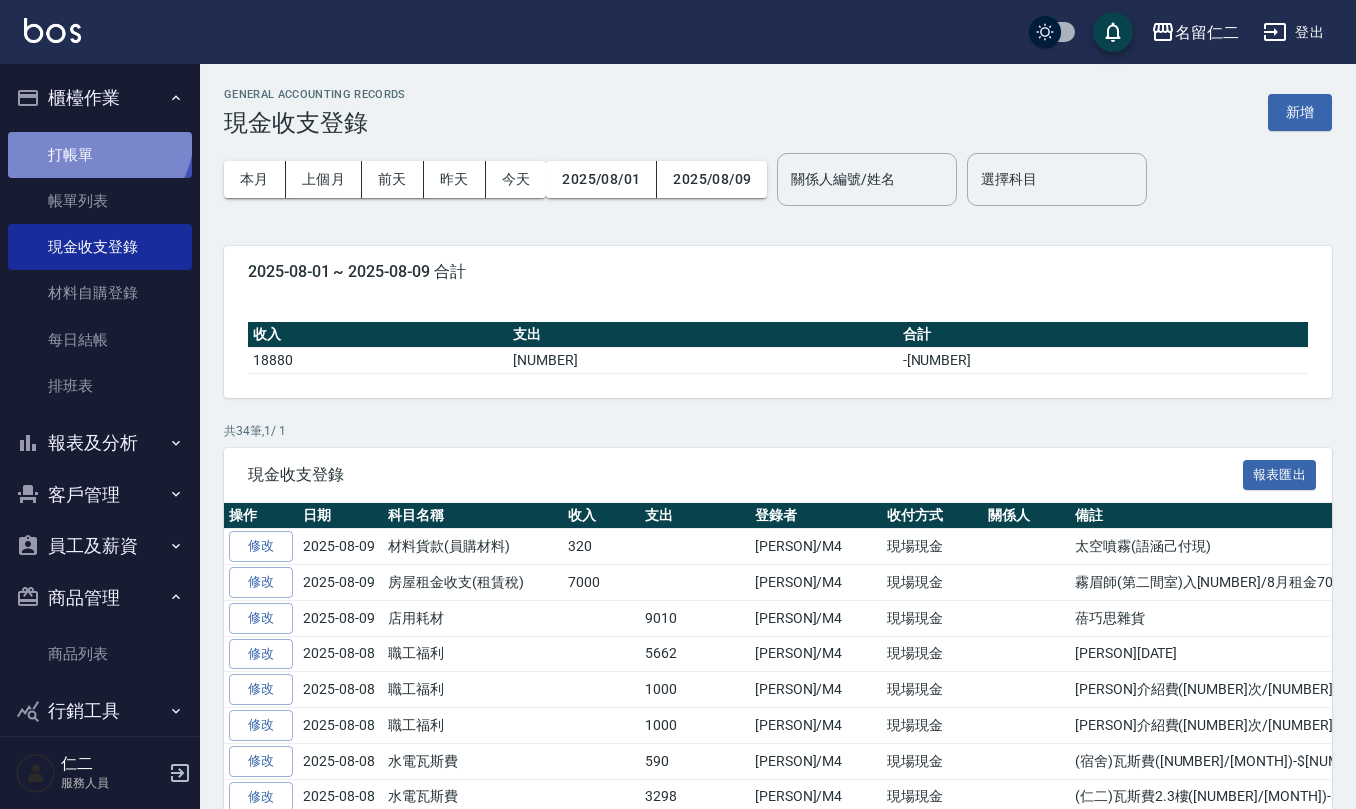 click on "打帳單" at bounding box center (100, 155) 